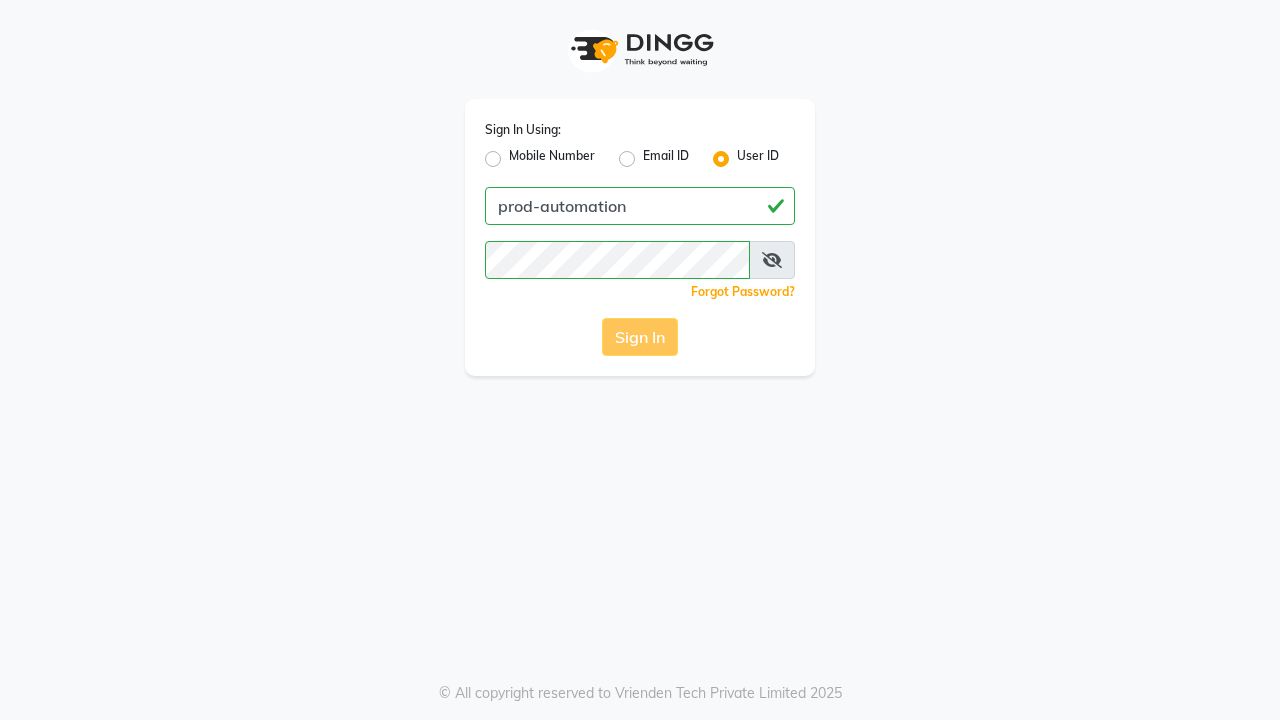 scroll, scrollTop: 0, scrollLeft: 0, axis: both 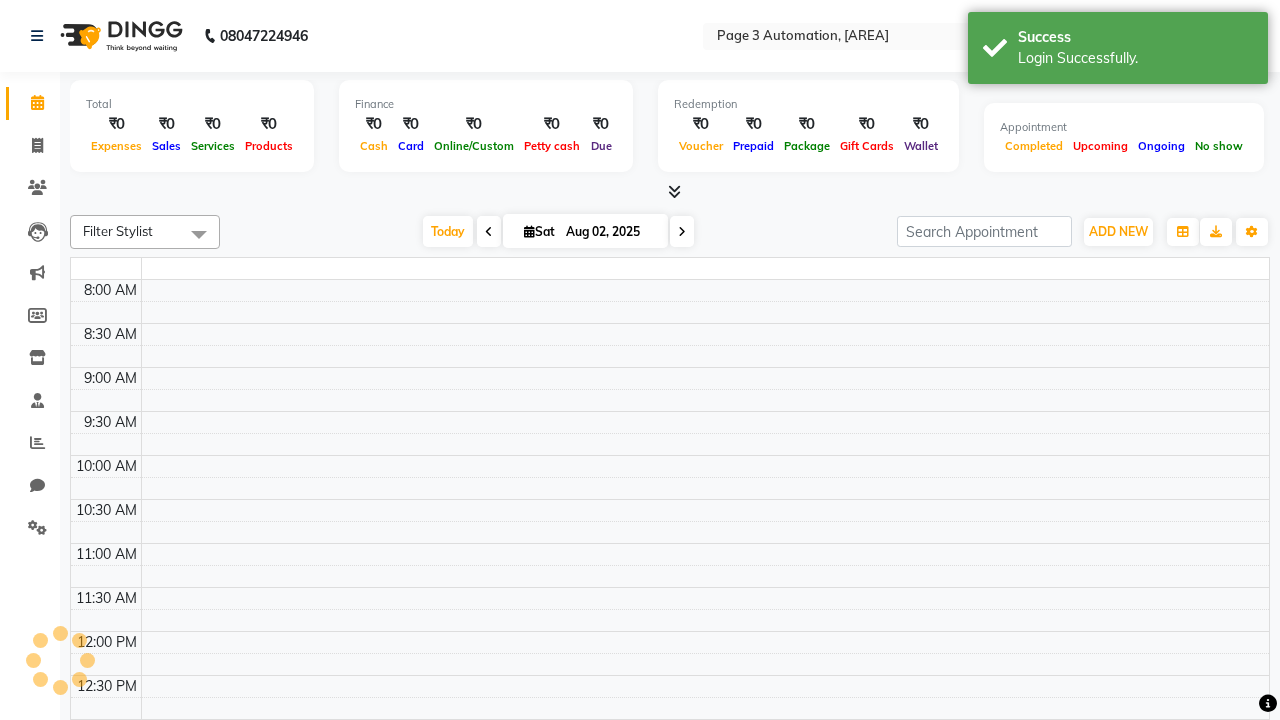 select on "en" 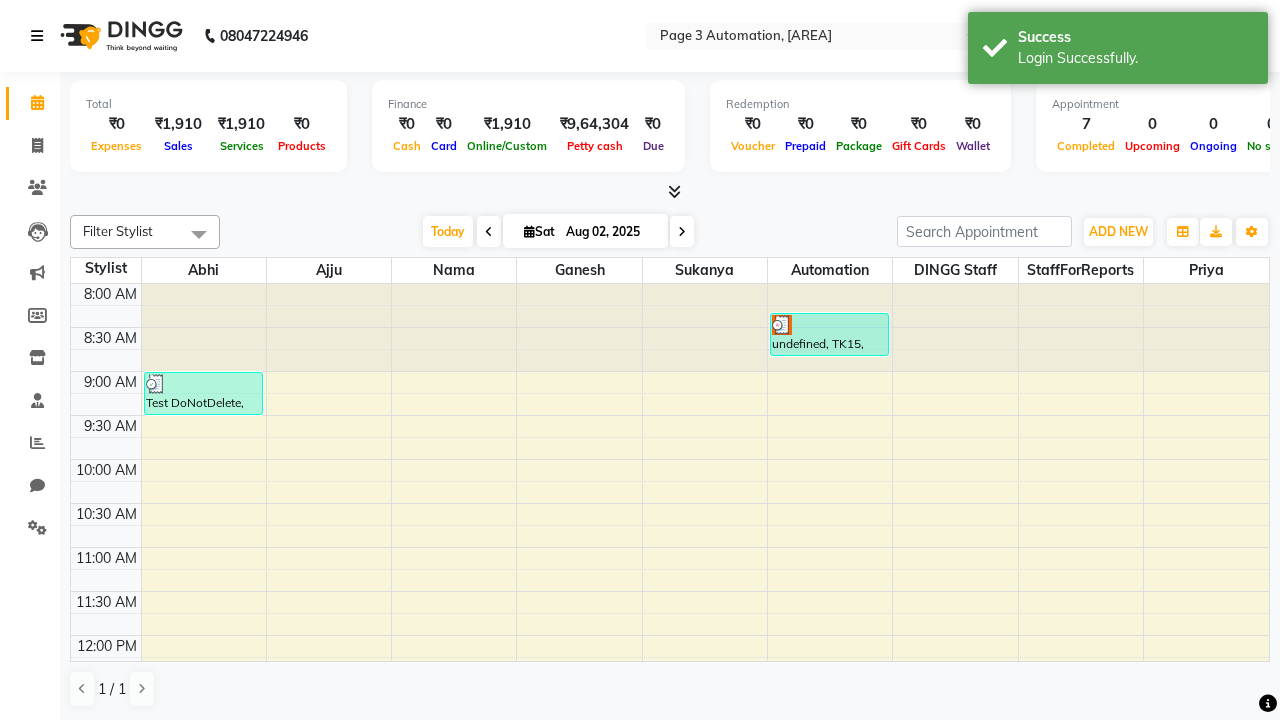 click at bounding box center (37, 36) 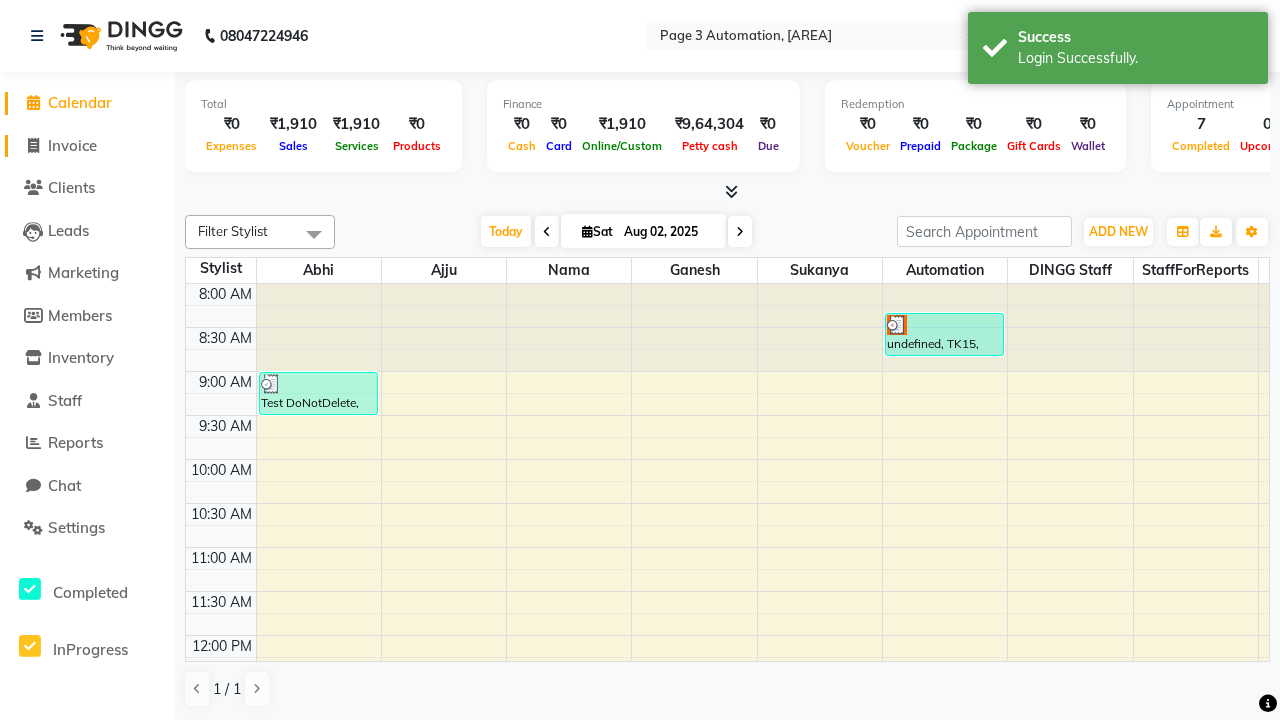 click on "Invoice" 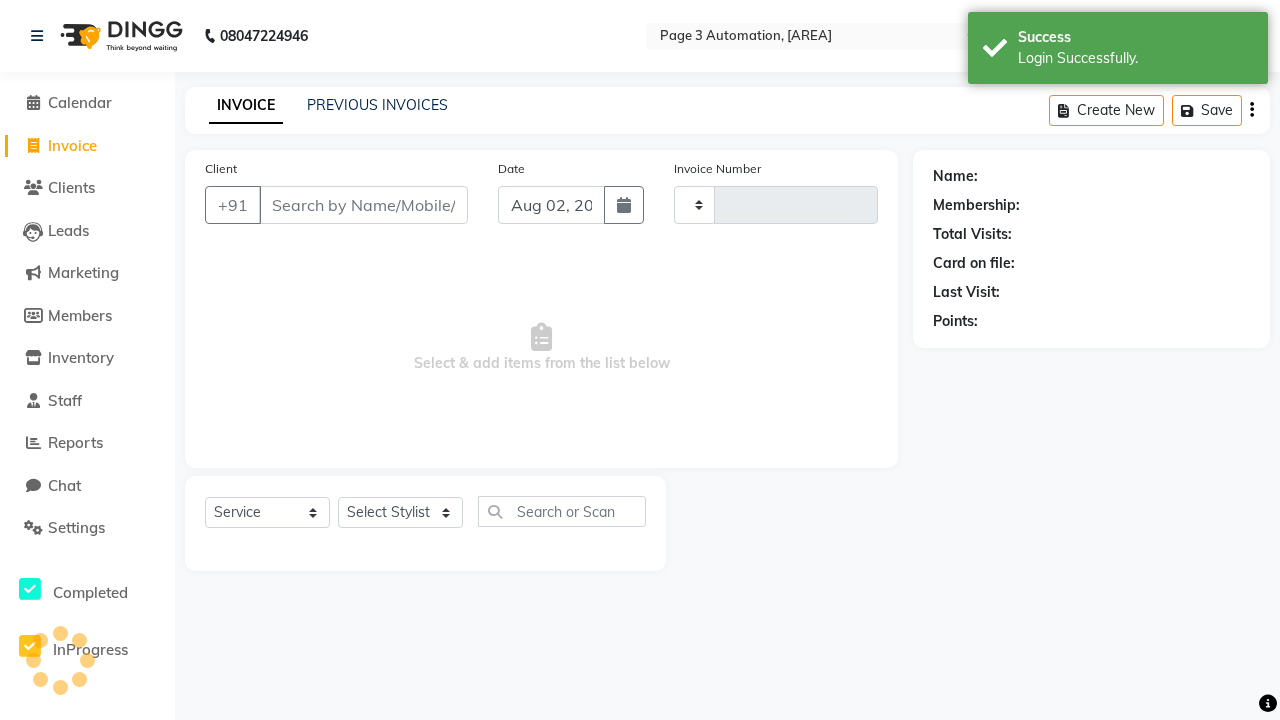 type on "7636" 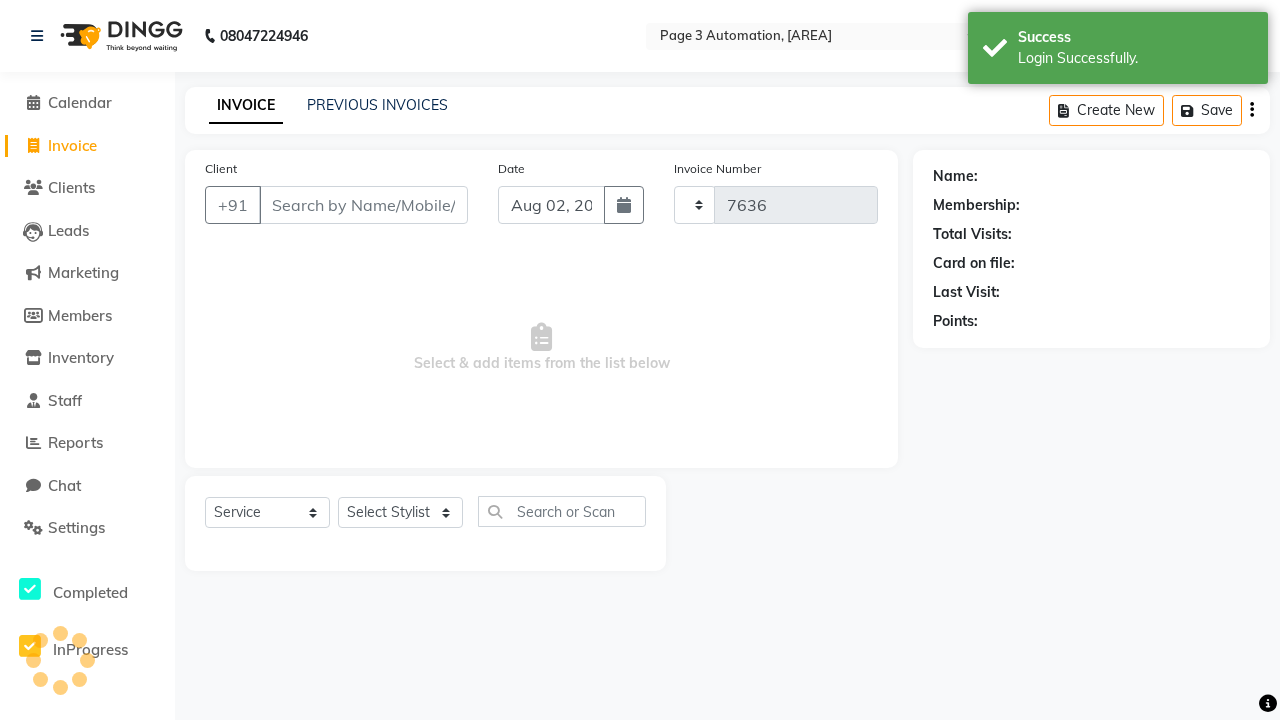 select on "2774" 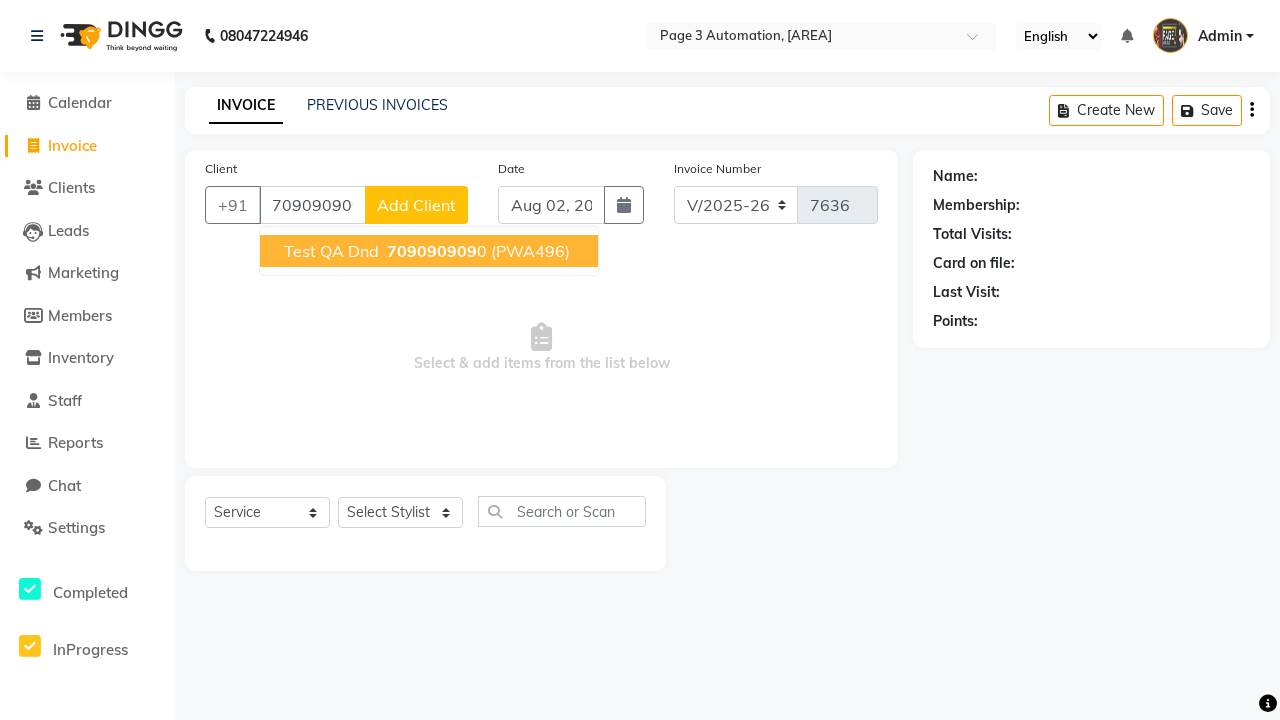 click on "709090909" at bounding box center (432, 251) 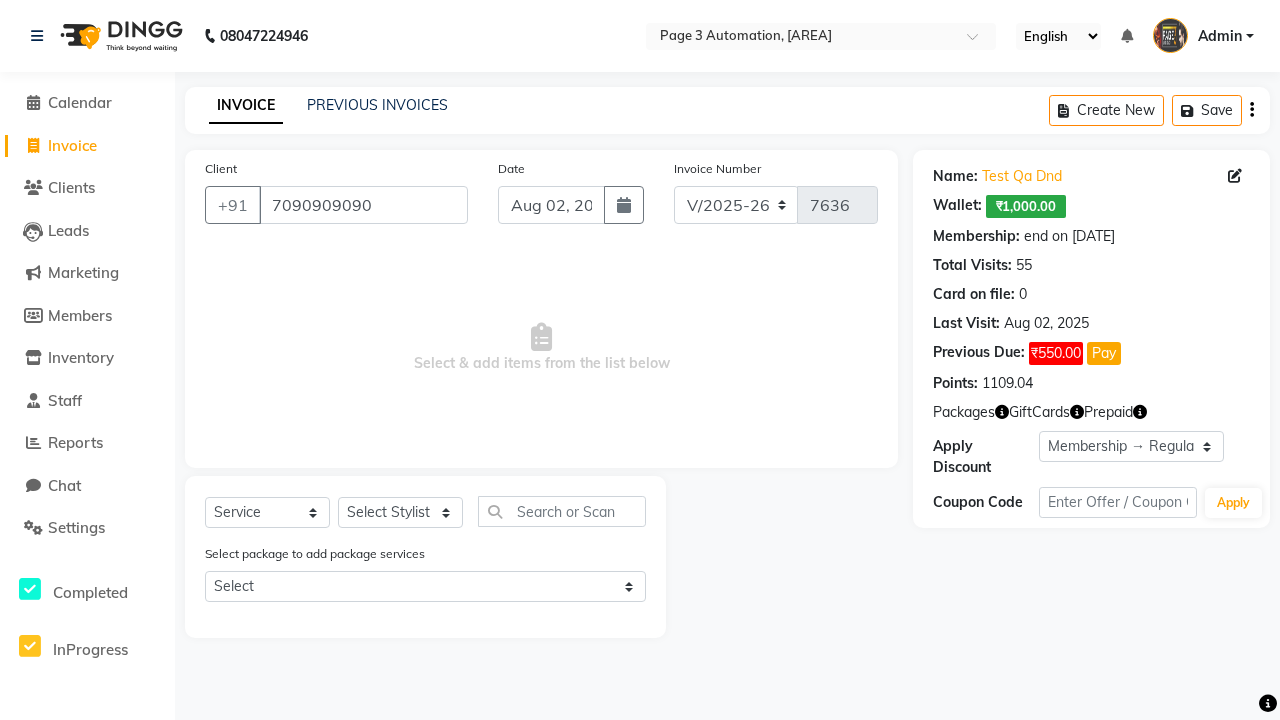 select on "0:" 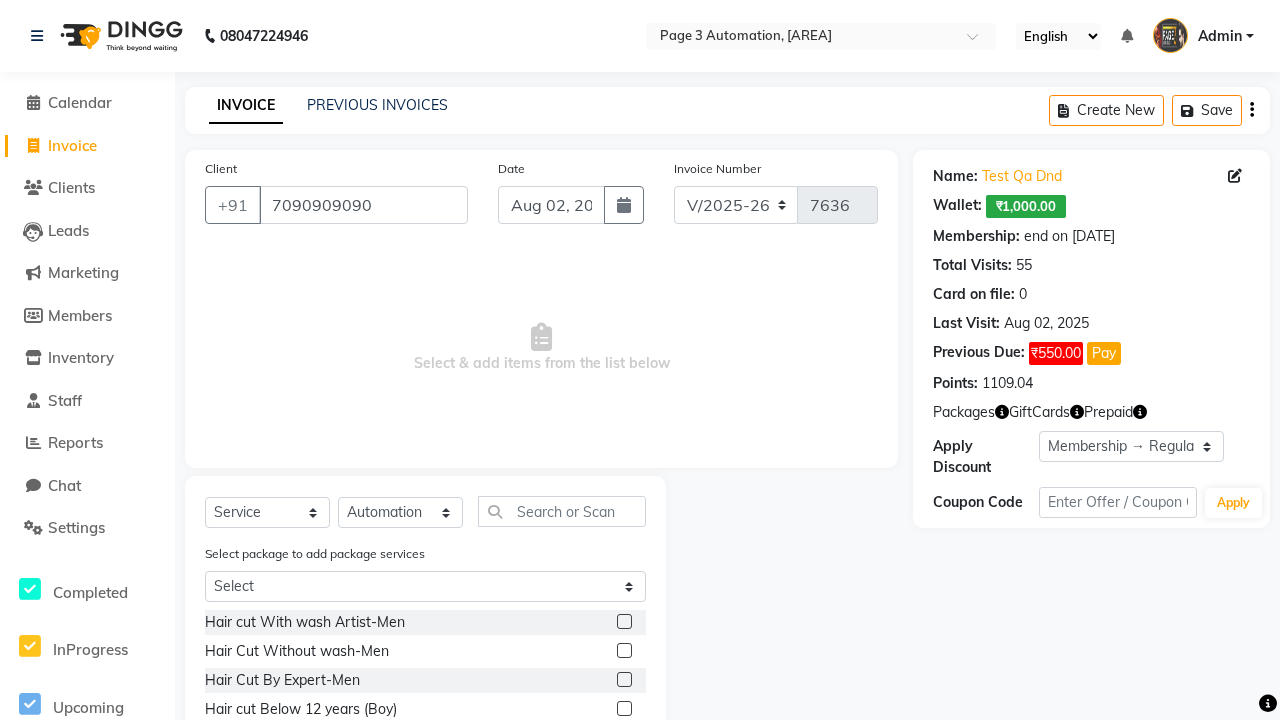 click 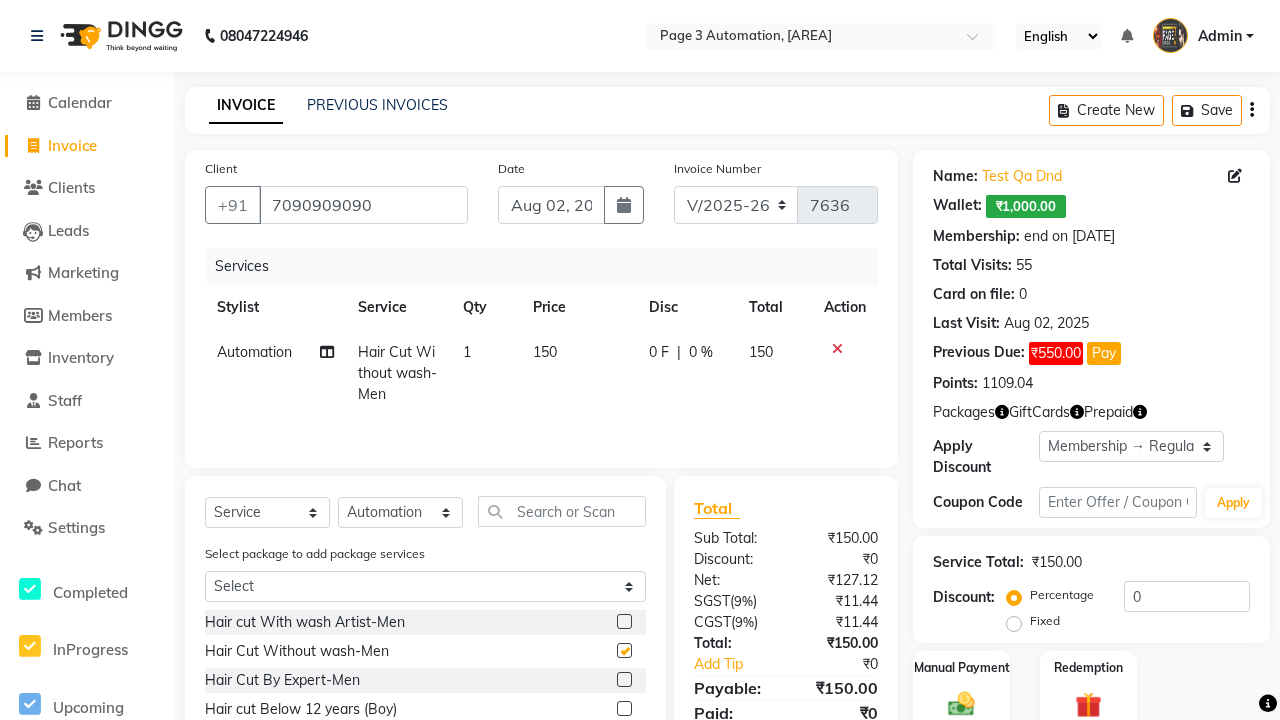 checkbox on "false" 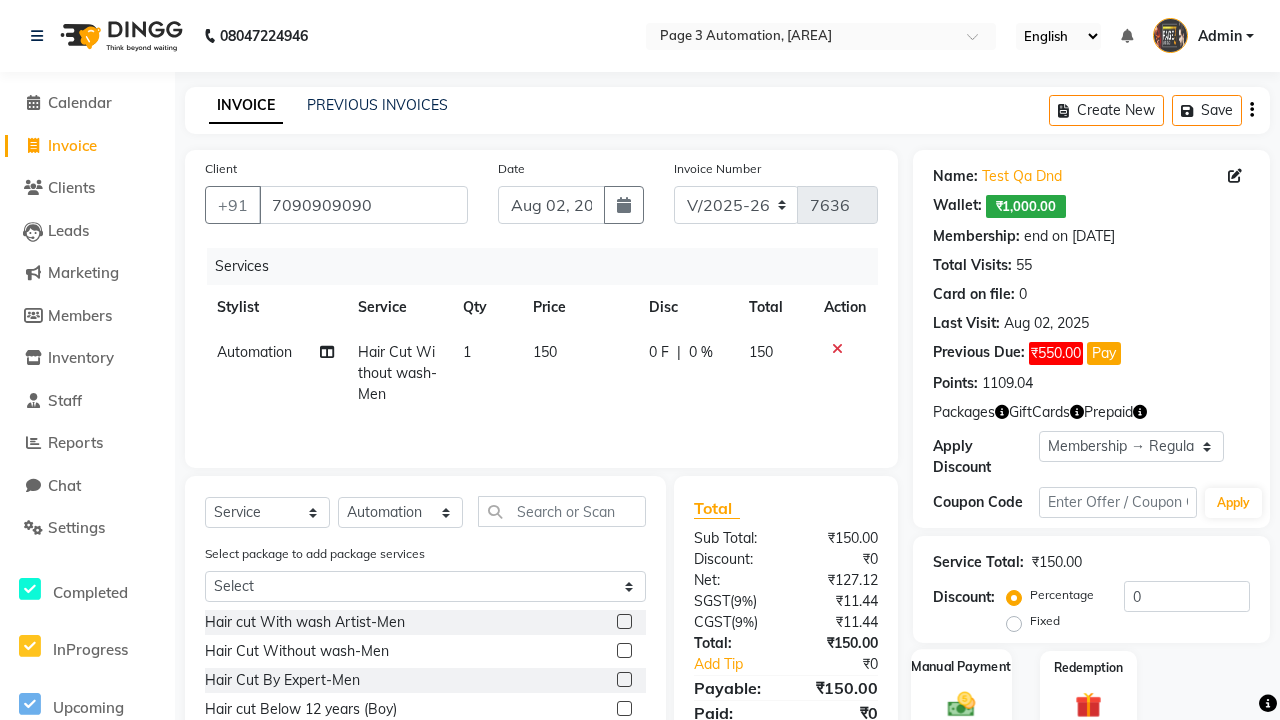 click 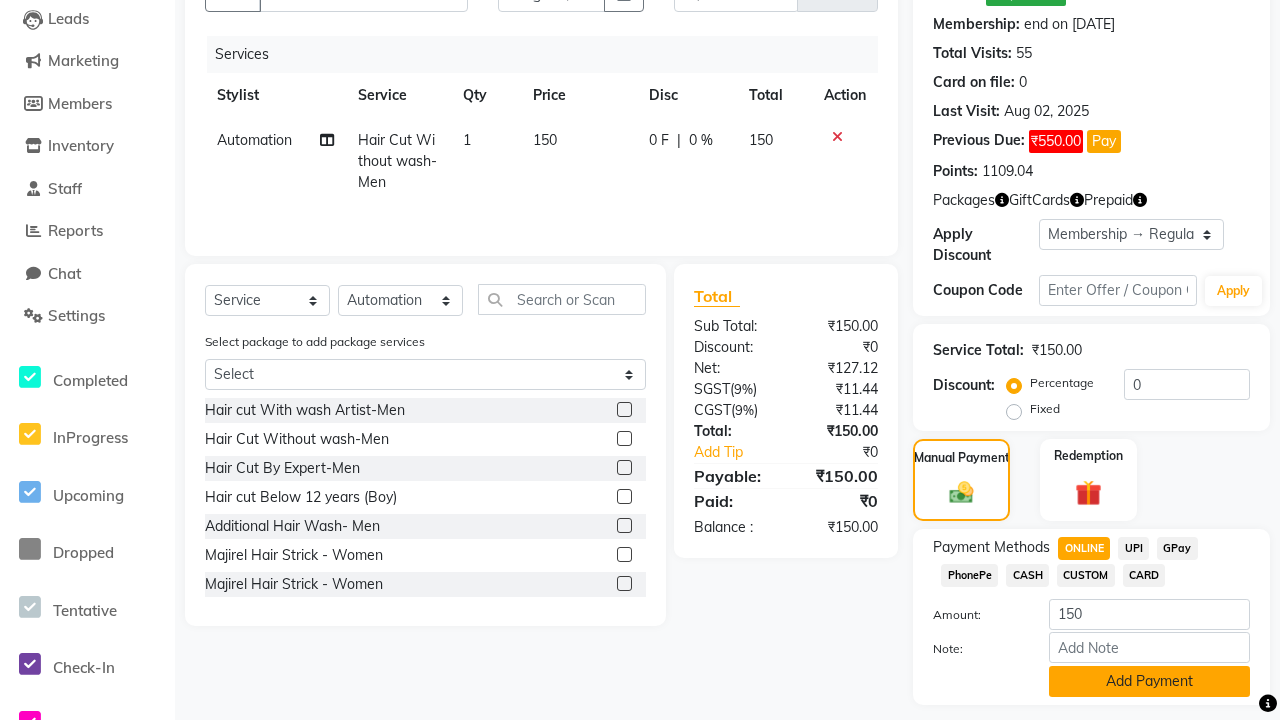 click on "Add Payment" 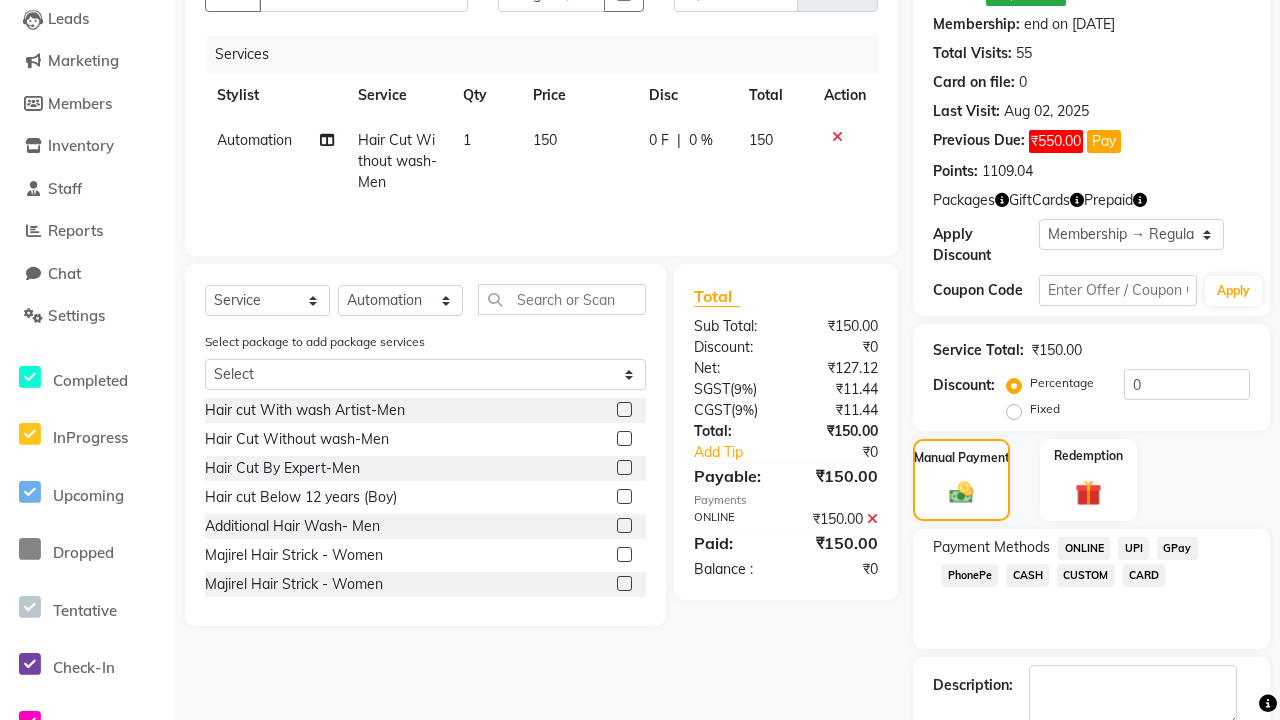 click 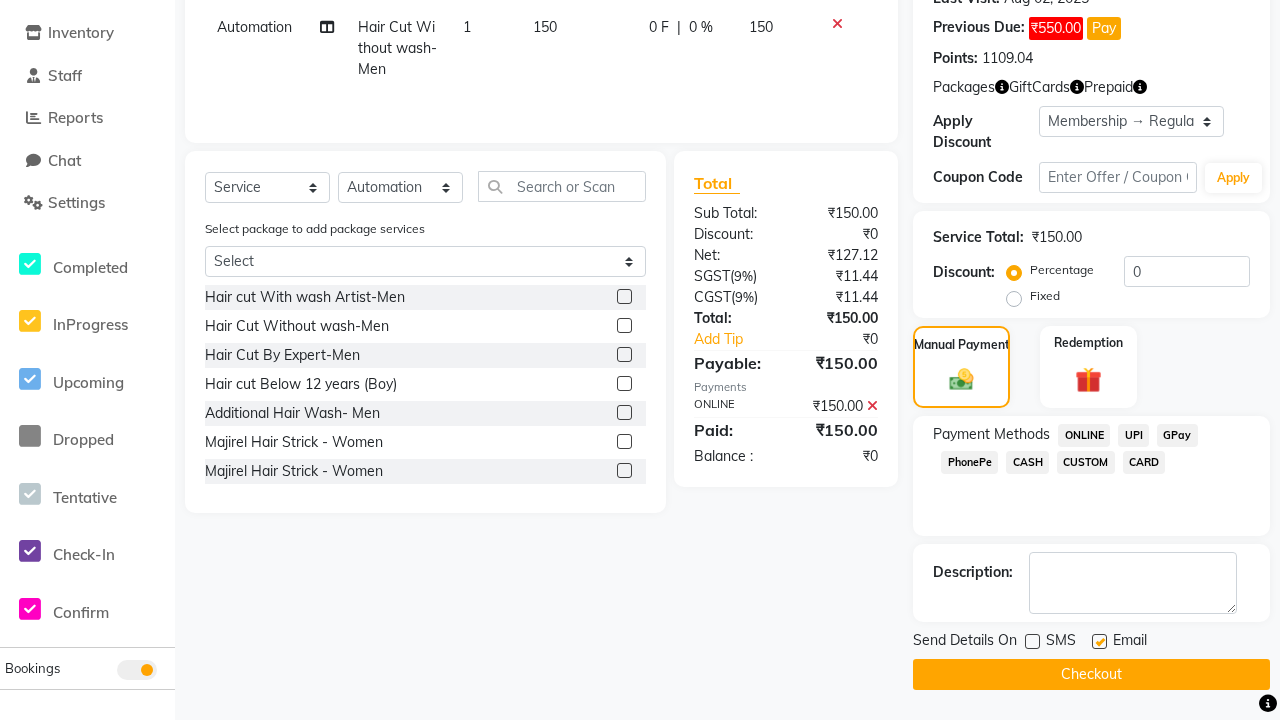 click 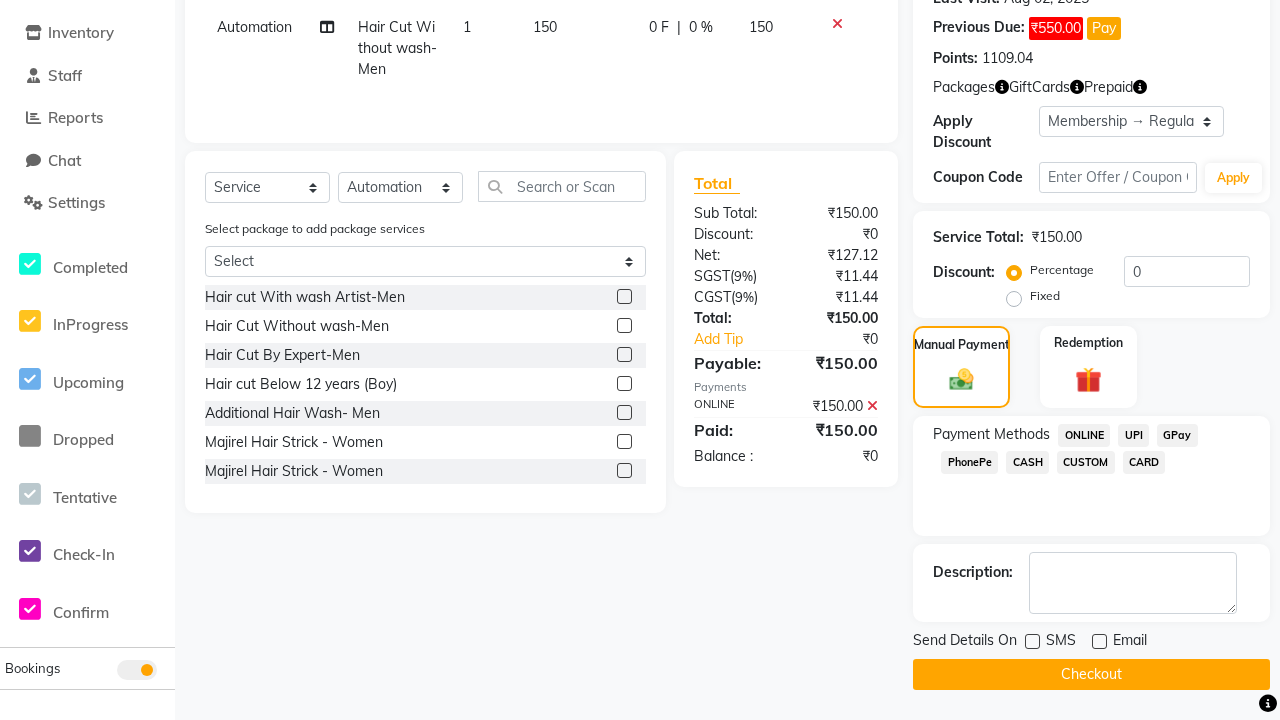 click on "Checkout" 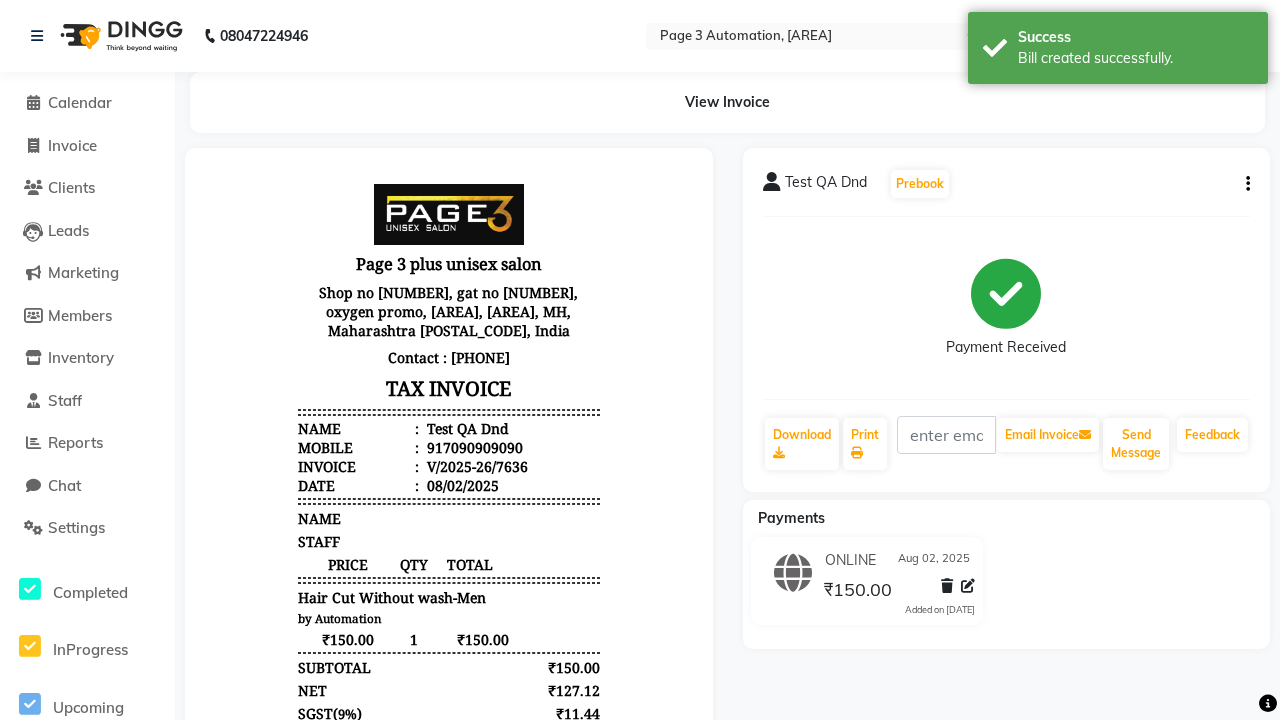 scroll, scrollTop: 0, scrollLeft: 0, axis: both 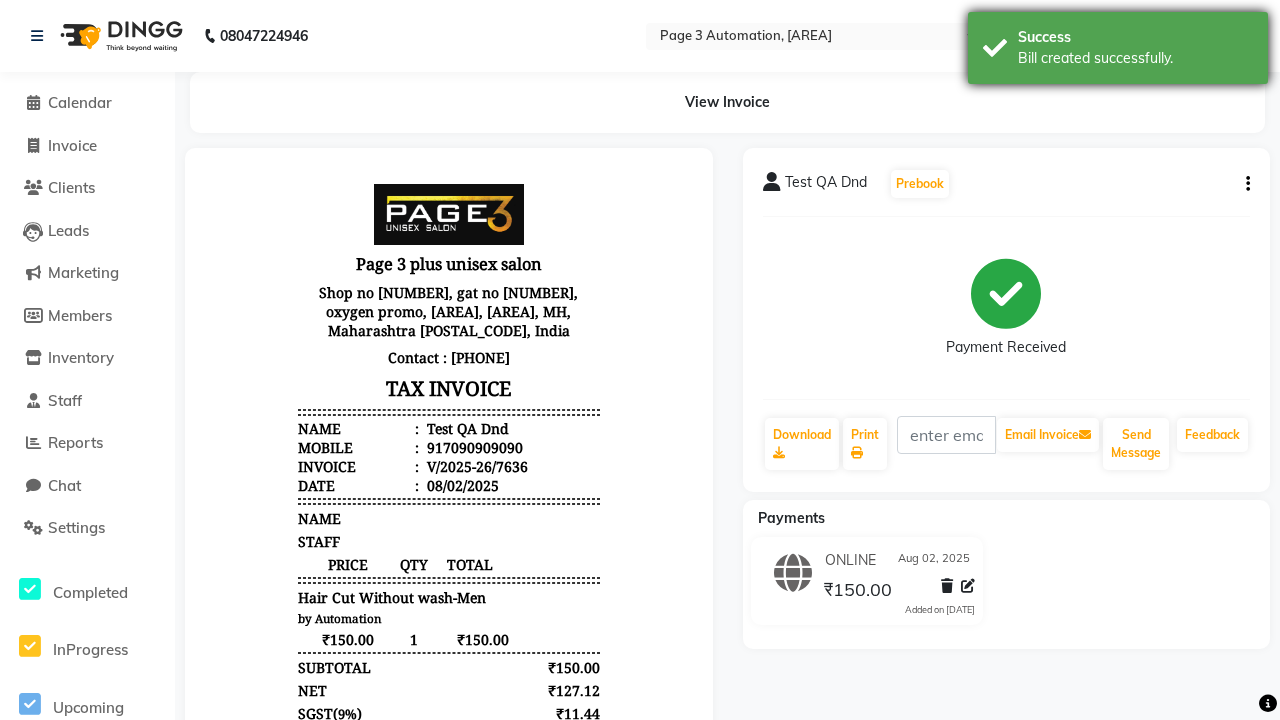 click on "Bill created successfully." at bounding box center (1135, 58) 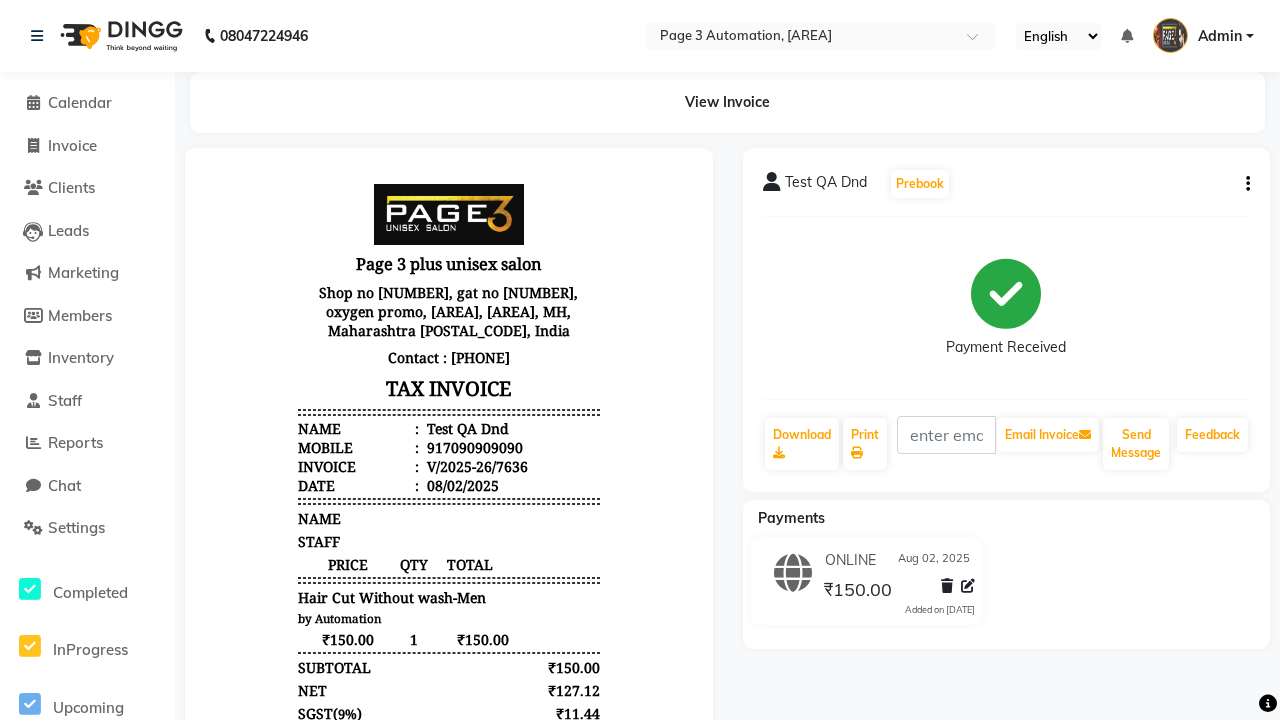 click 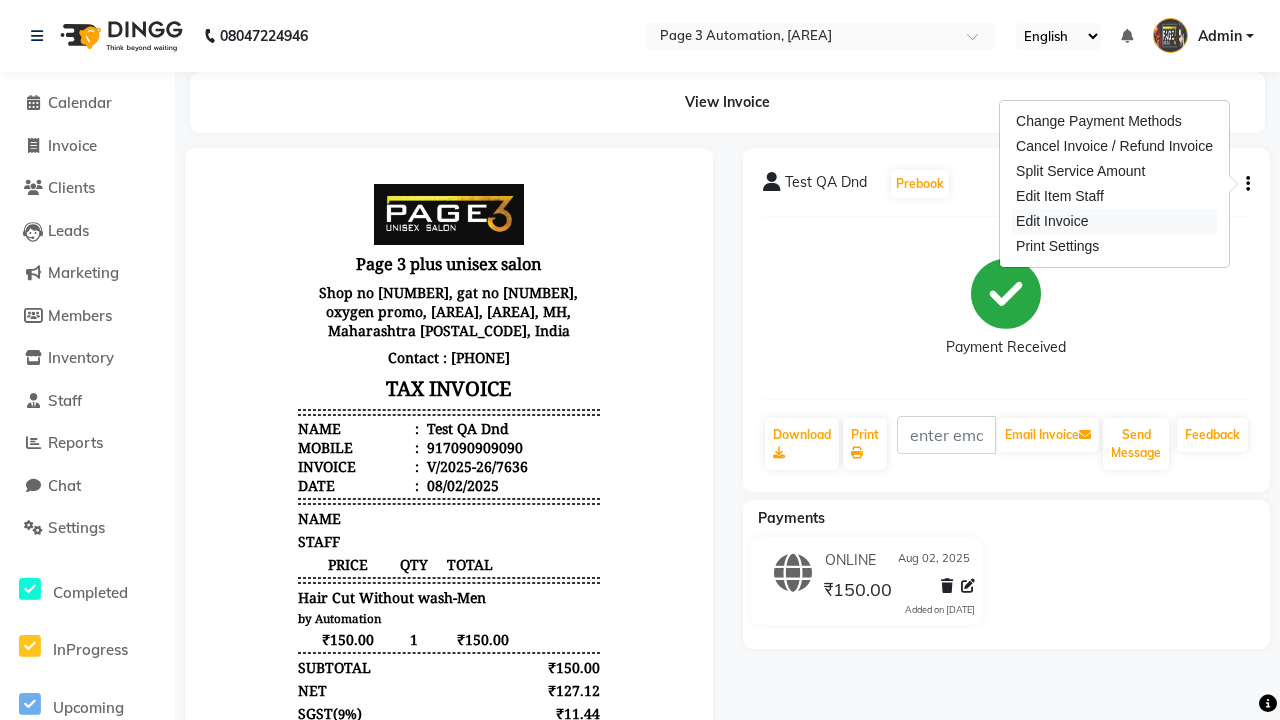 click on "Edit Invoice" at bounding box center [1114, 221] 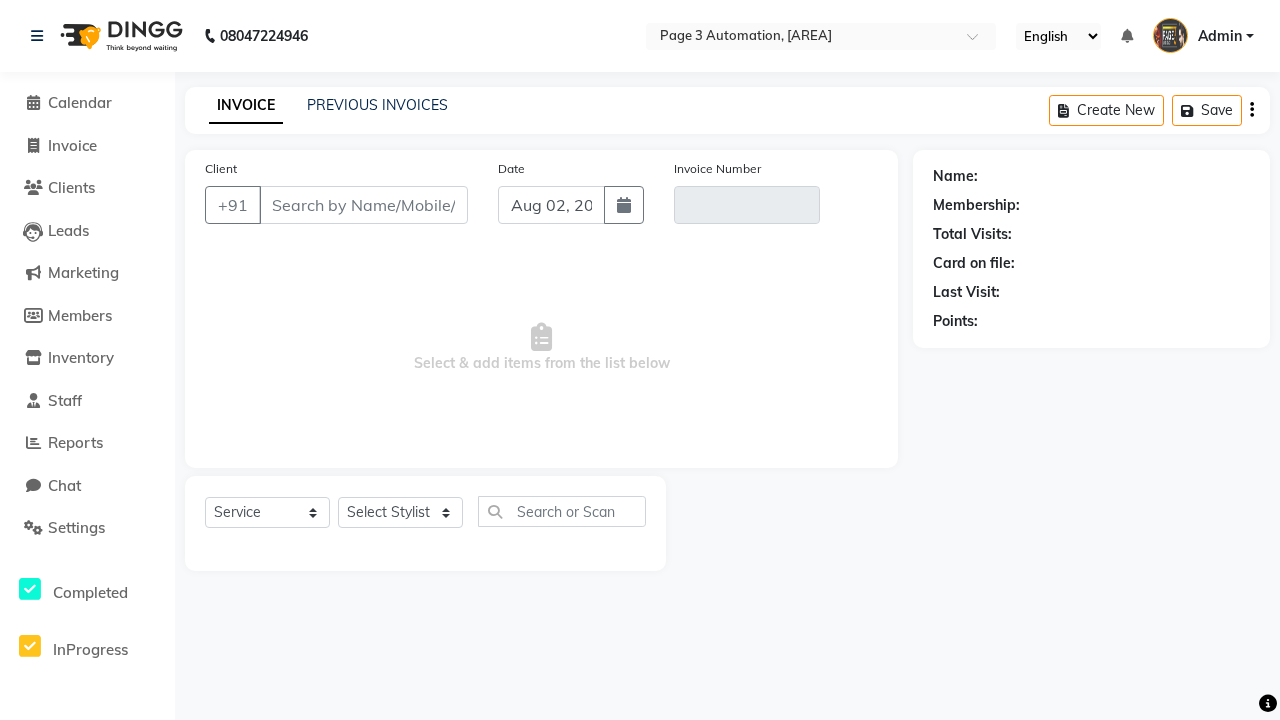 type on "7090909090" 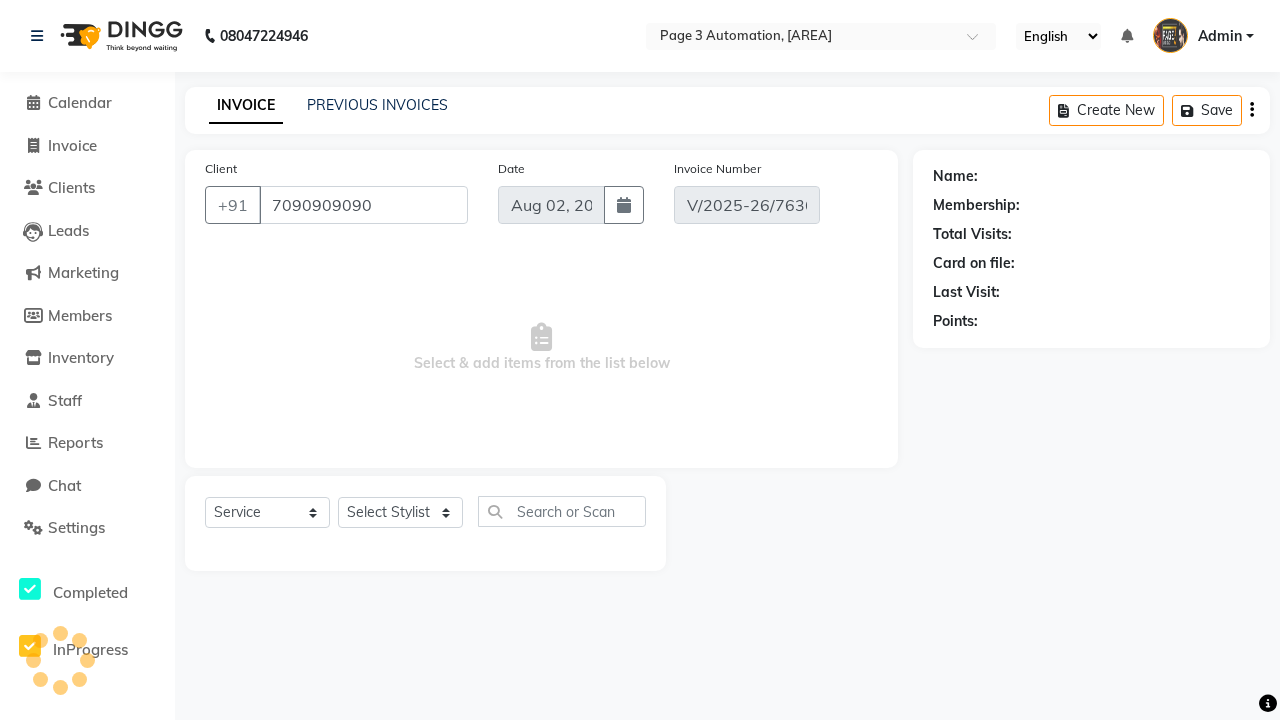 select on "1: Object" 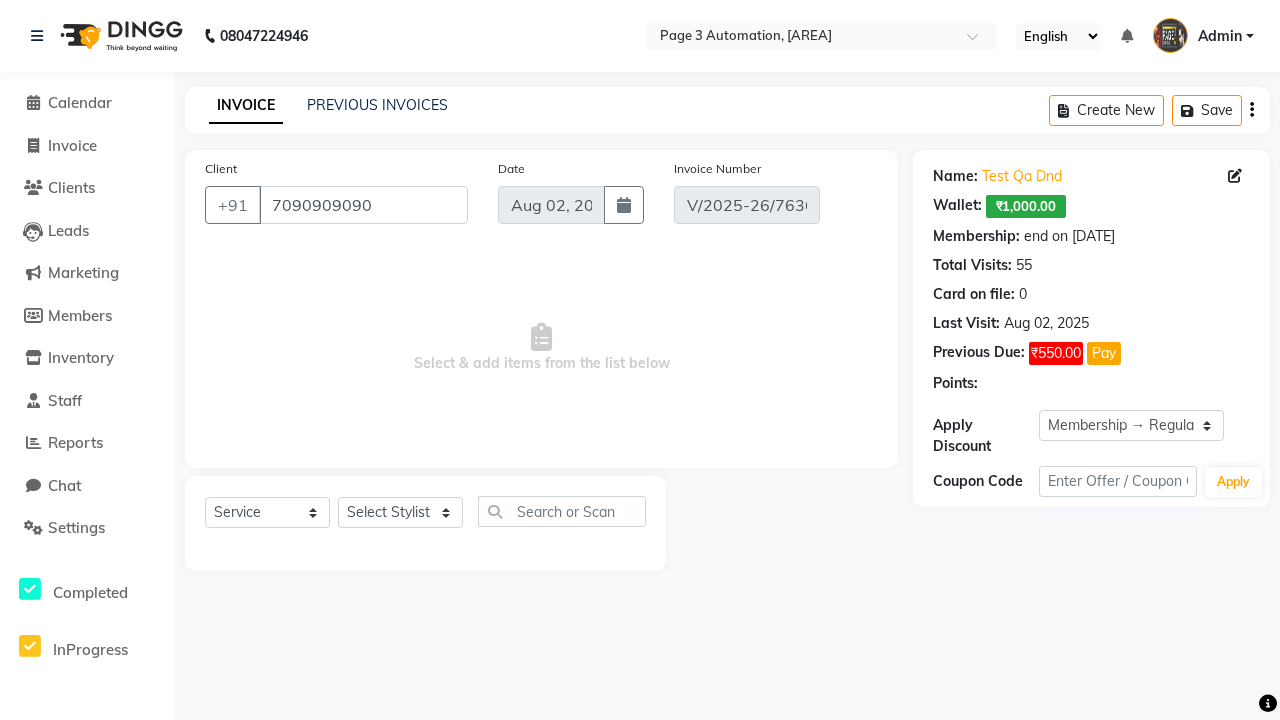 select on "select" 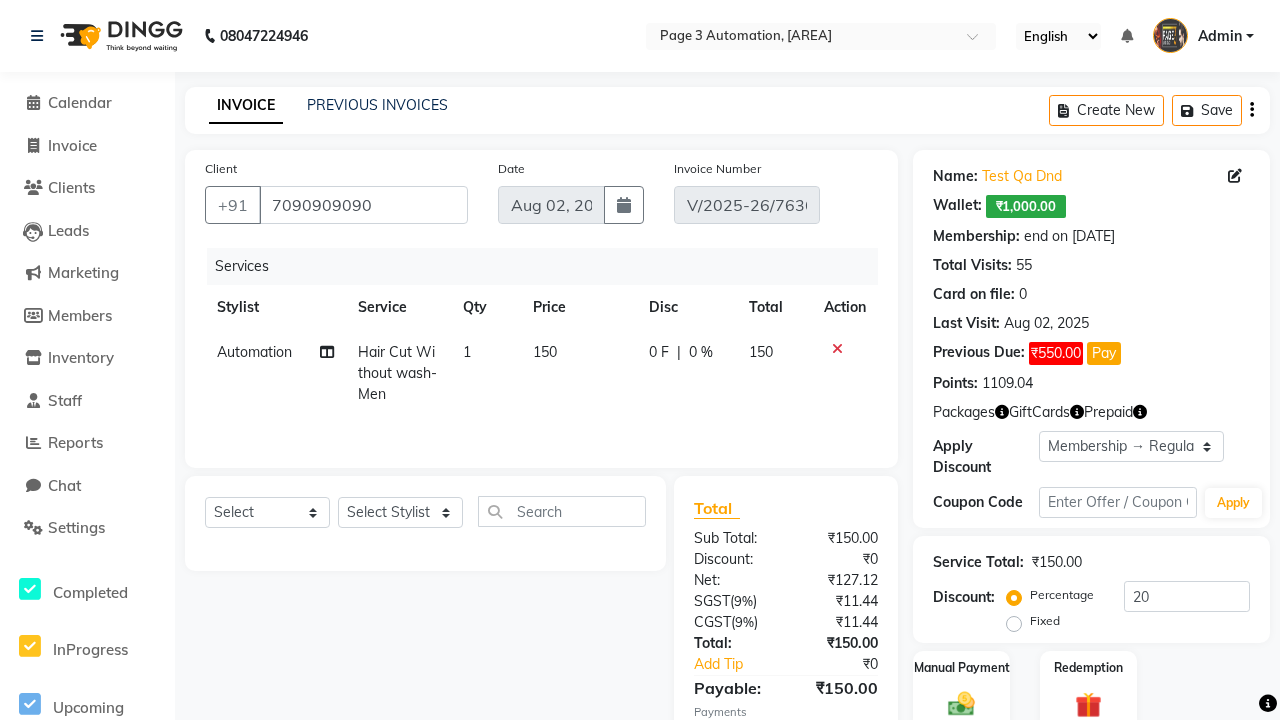 select on "0:" 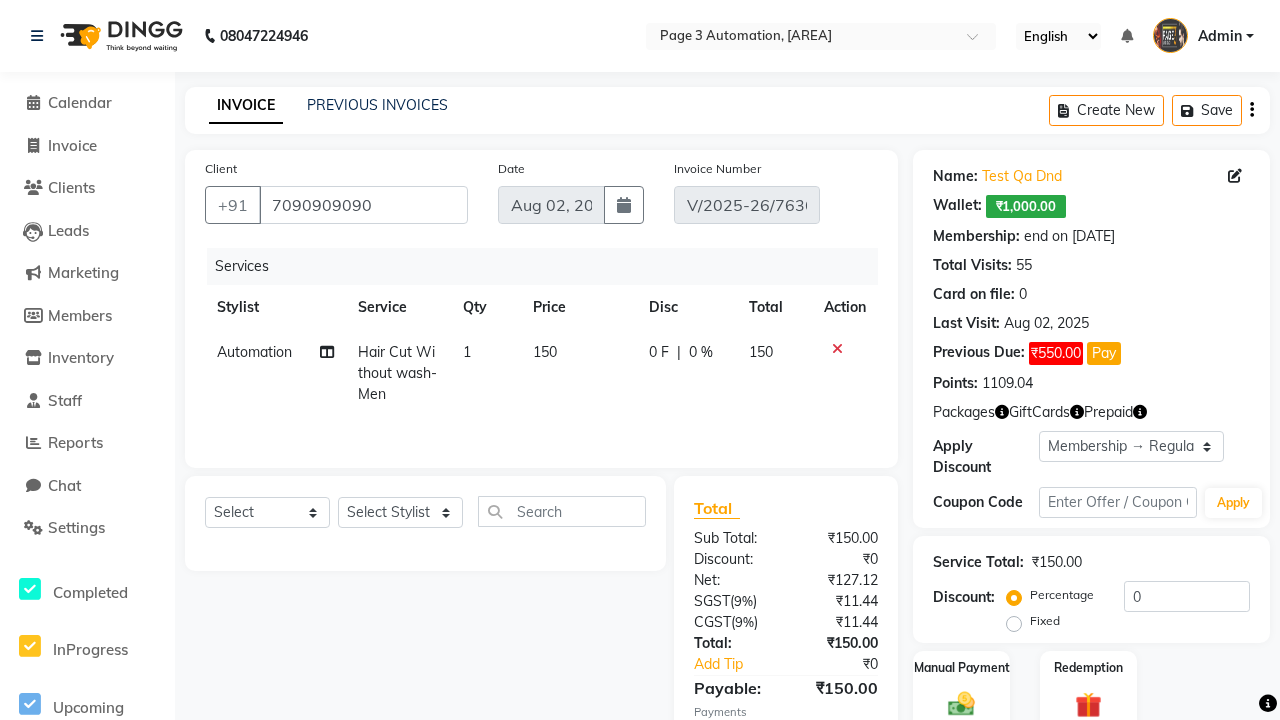 select on "service" 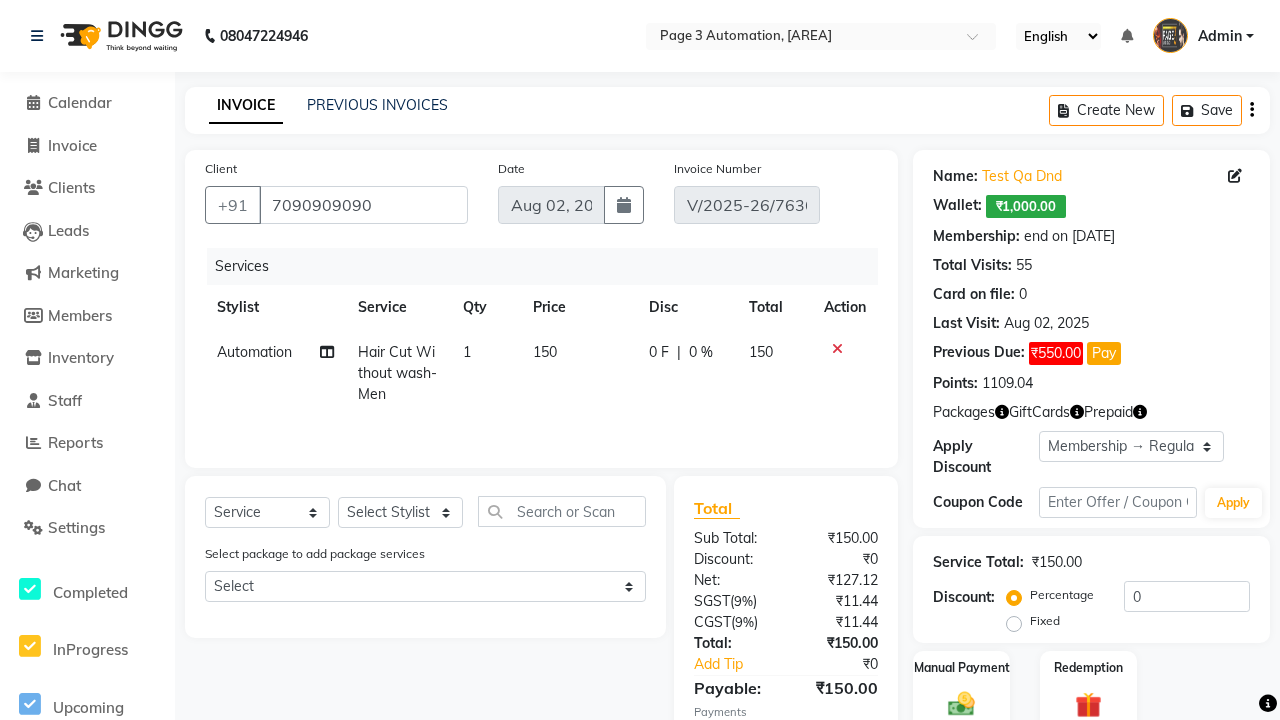 select on "71572" 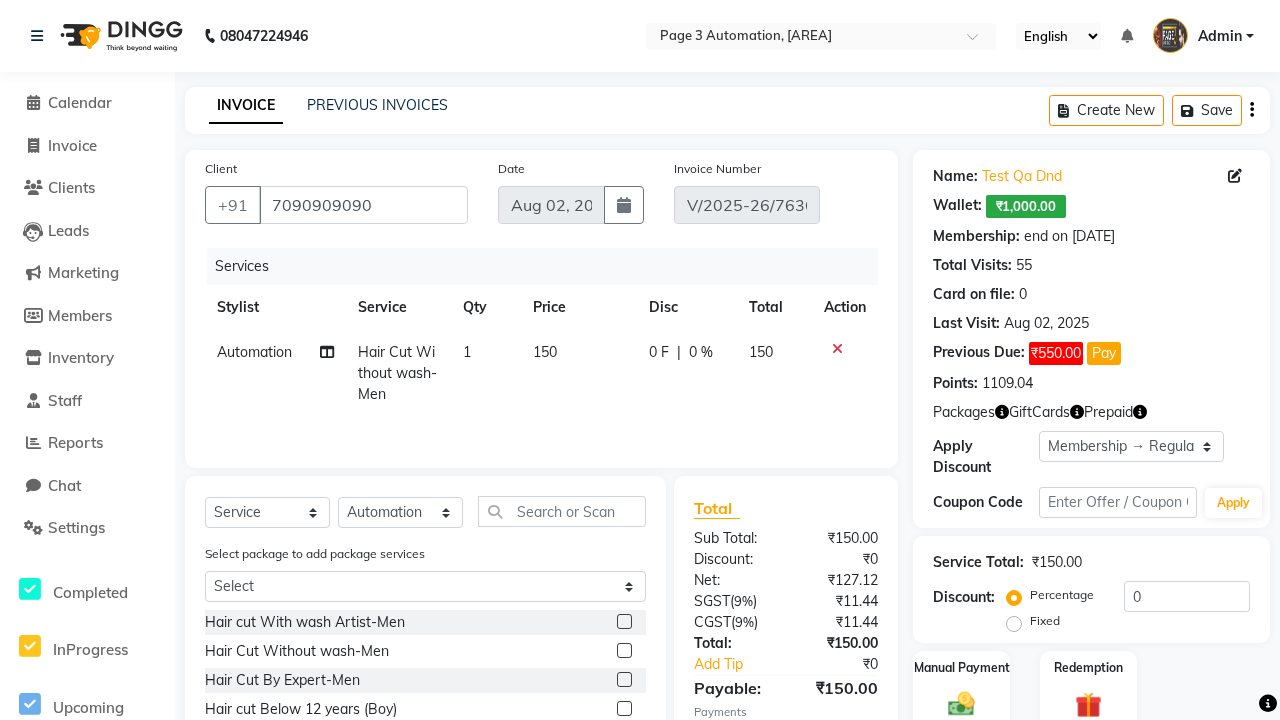 click 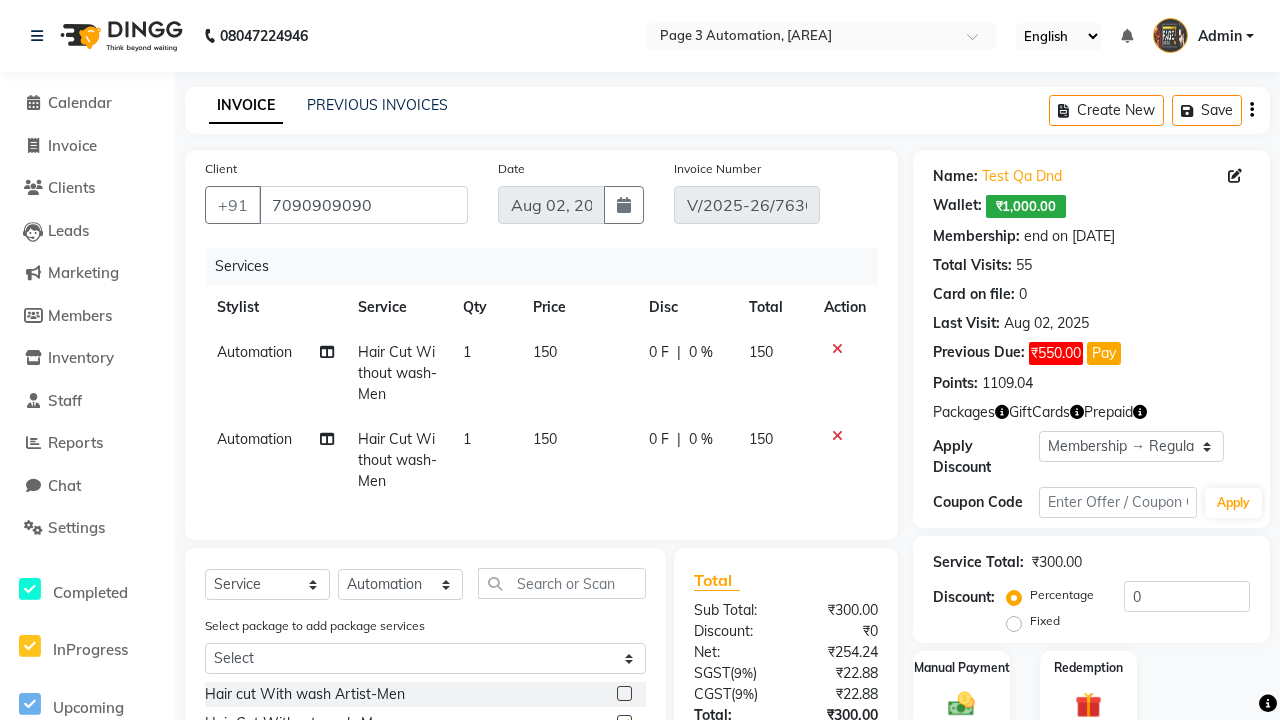 click on "Update Invoice" 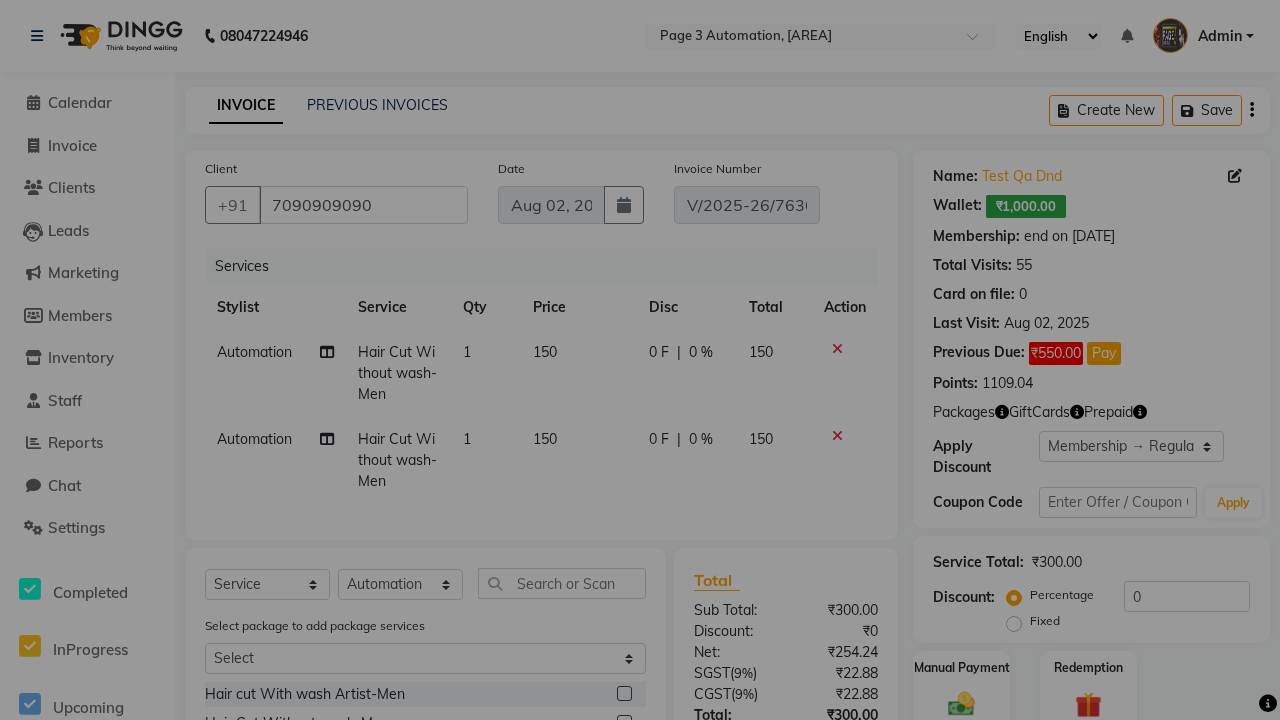 checkbox on "false" 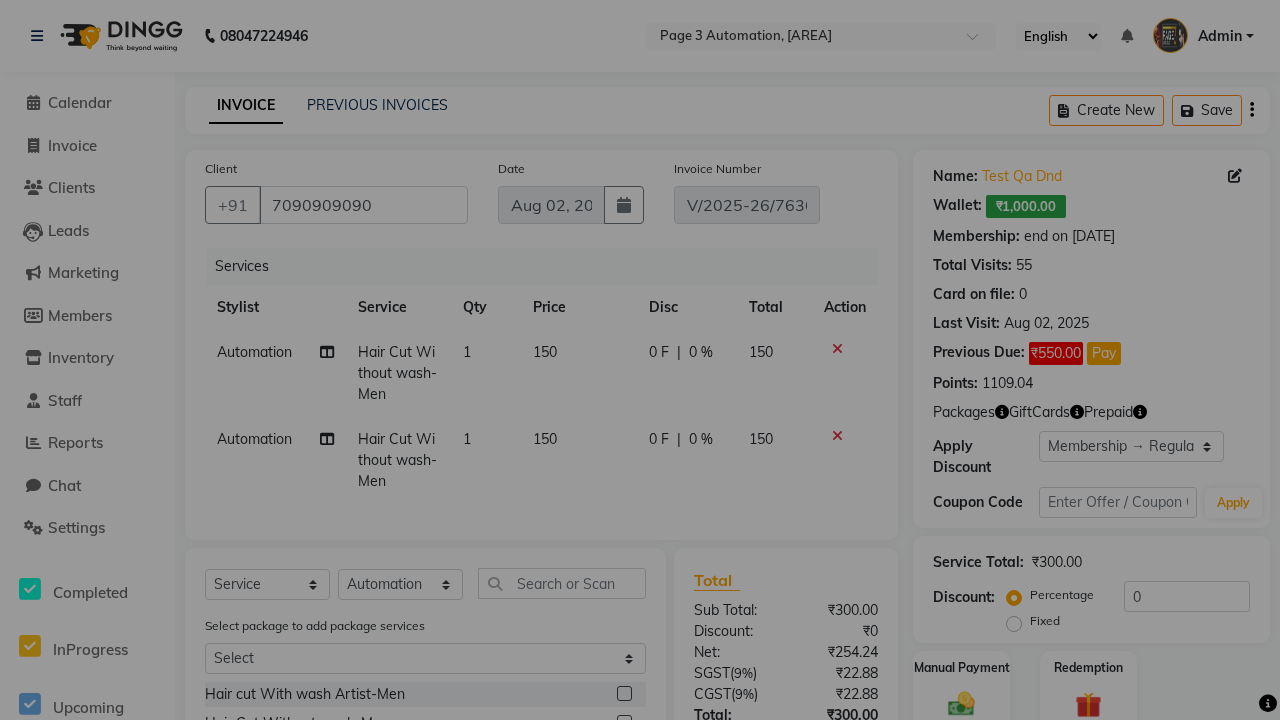 checkbox on "false" 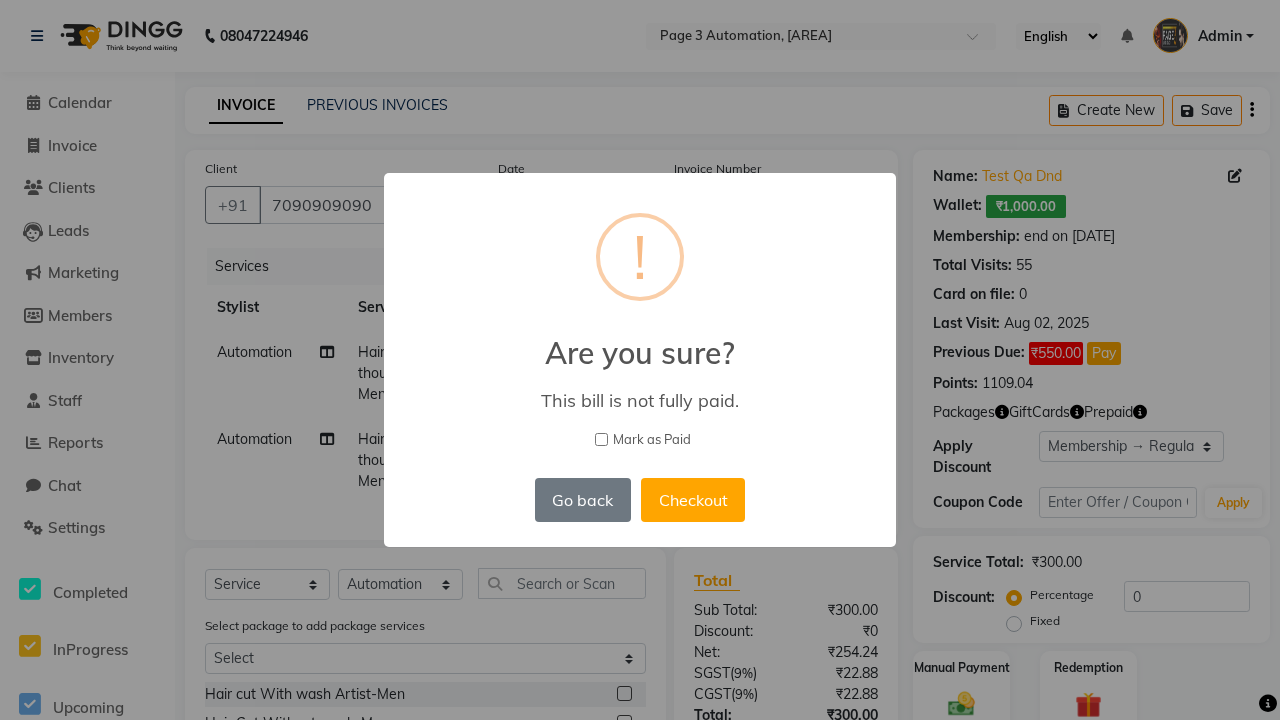 scroll, scrollTop: 220, scrollLeft: 0, axis: vertical 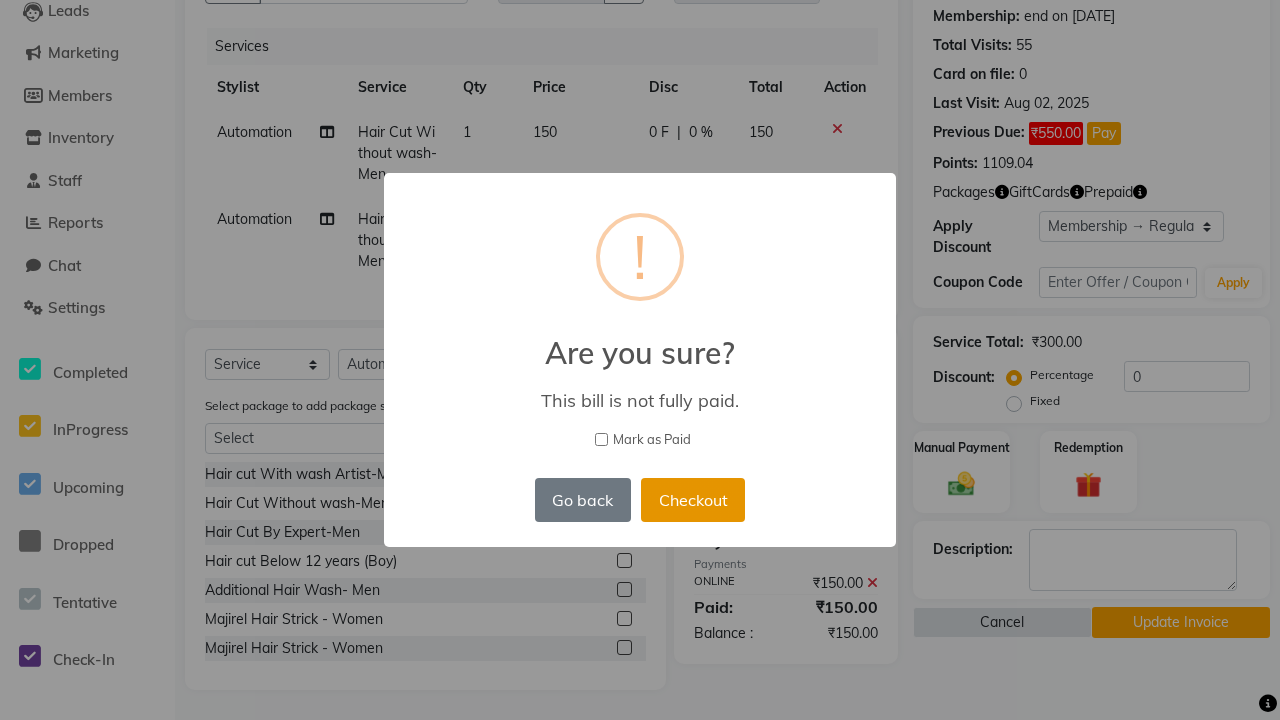 click on "Checkout" at bounding box center [693, 500] 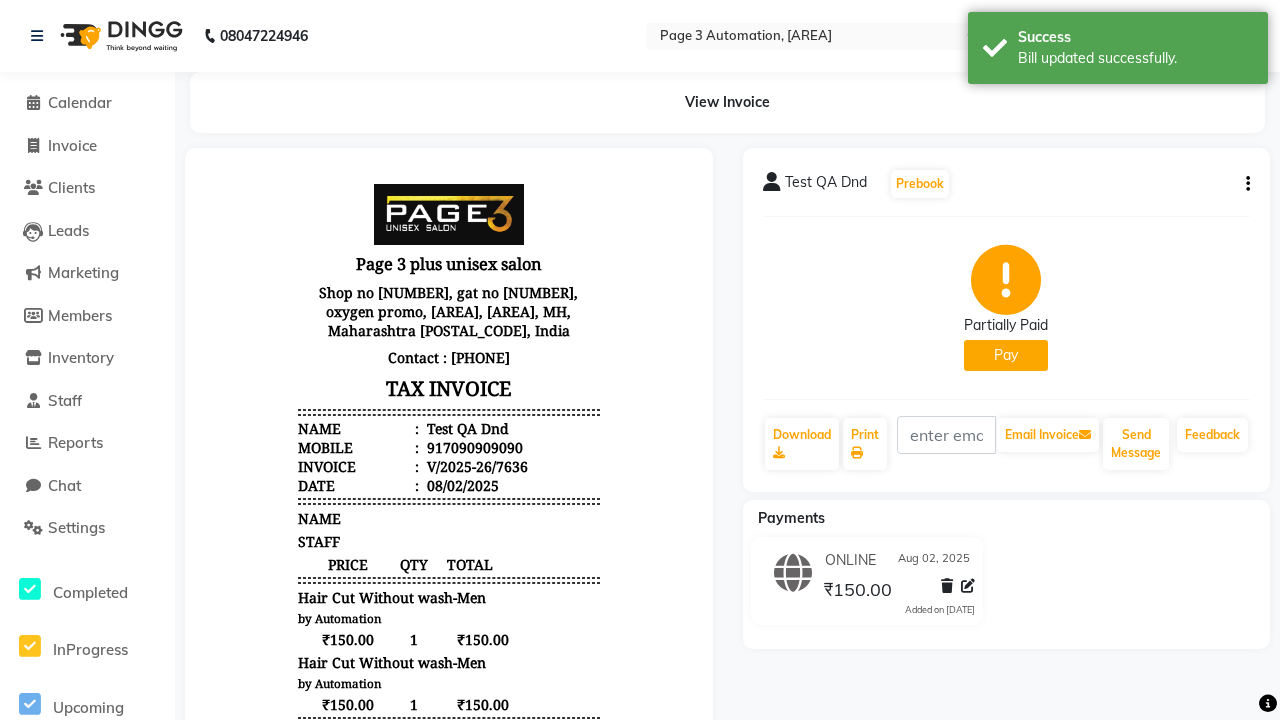 scroll, scrollTop: 0, scrollLeft: 0, axis: both 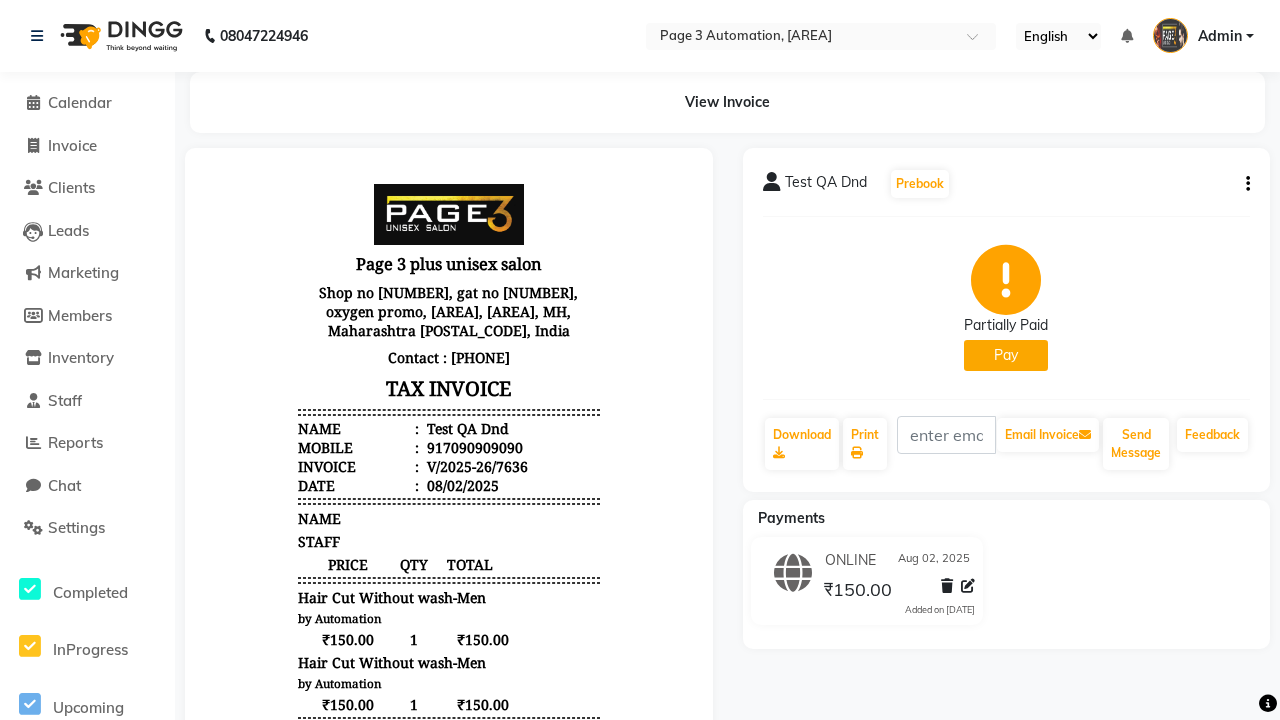 click 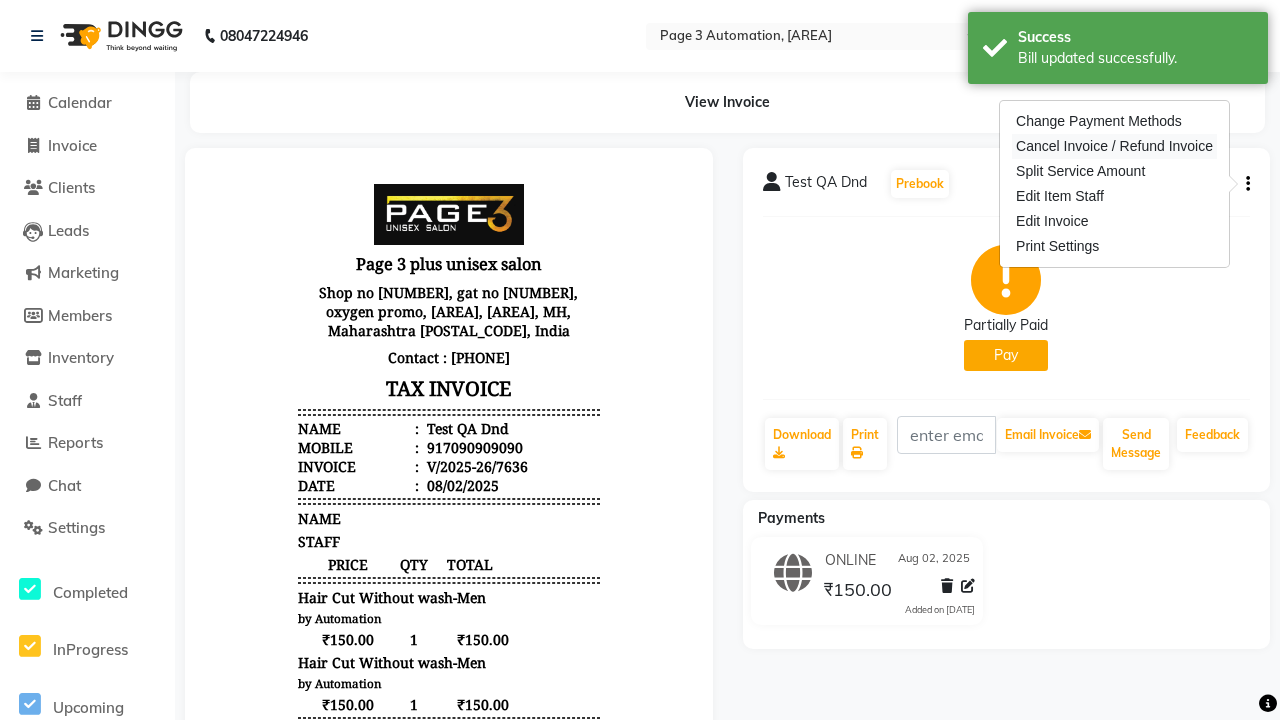 click on "Cancel Invoice / Refund Invoice" at bounding box center (1114, 146) 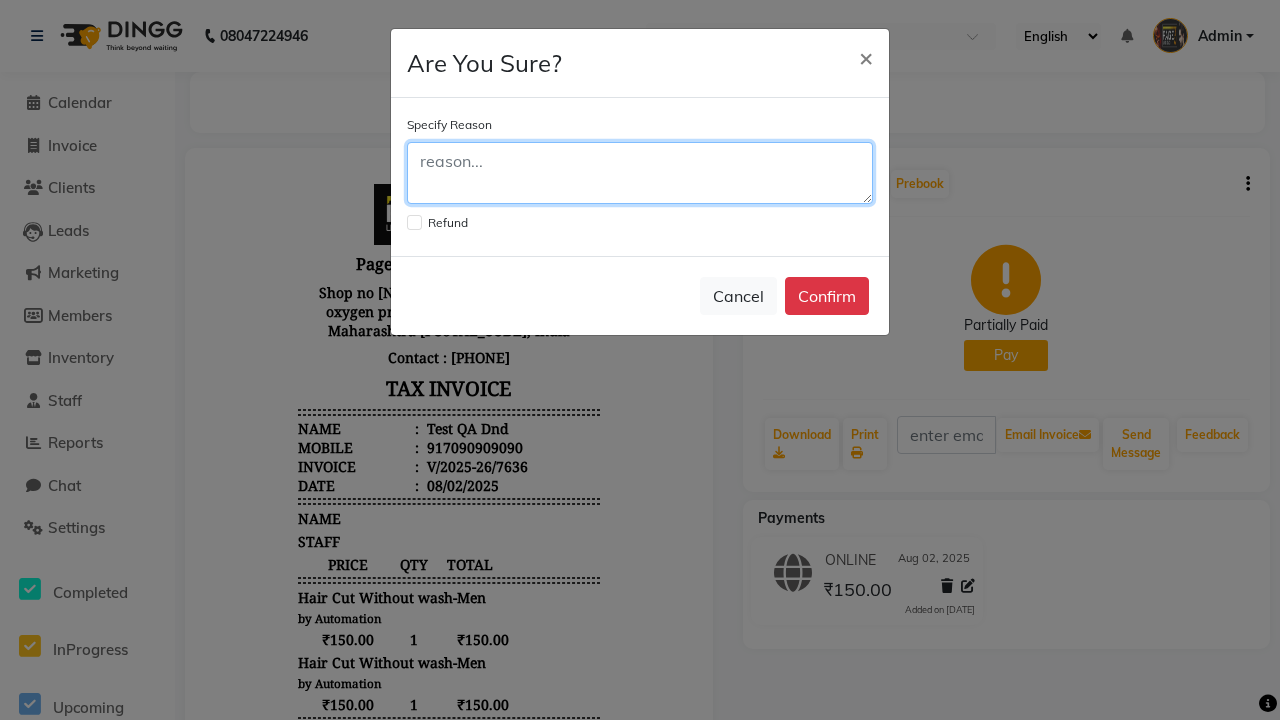 click 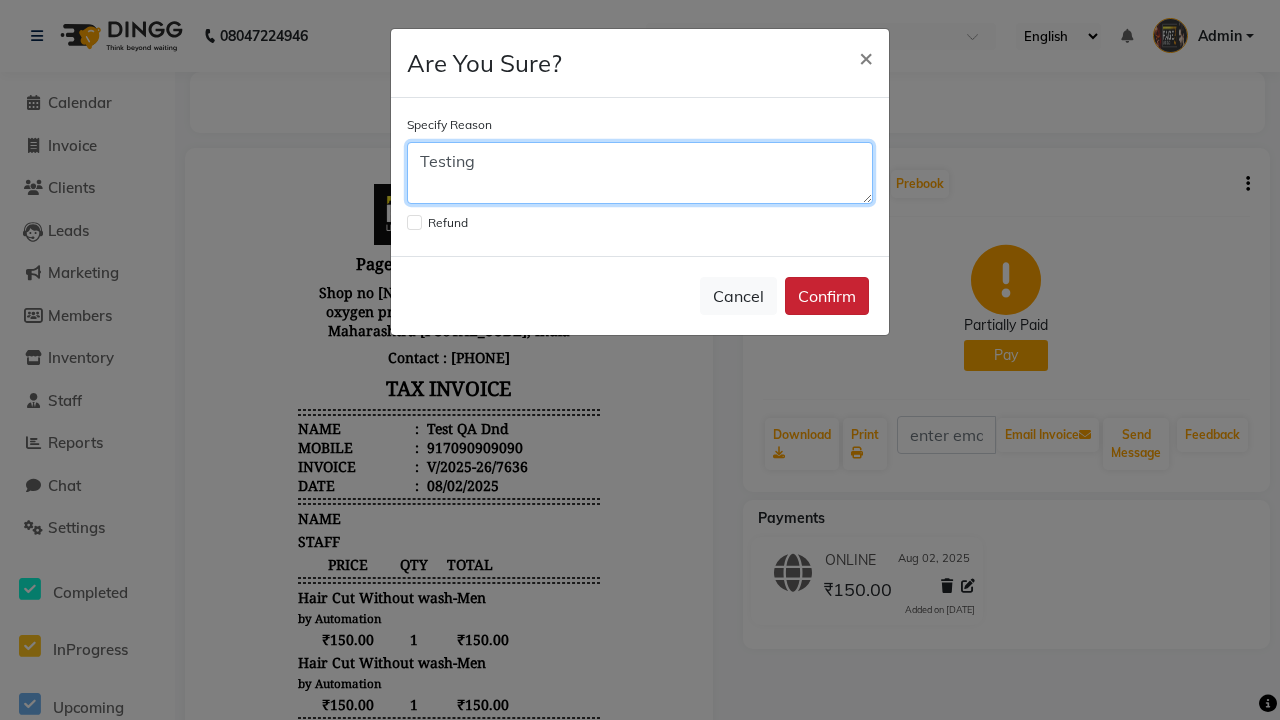 type on "Testing" 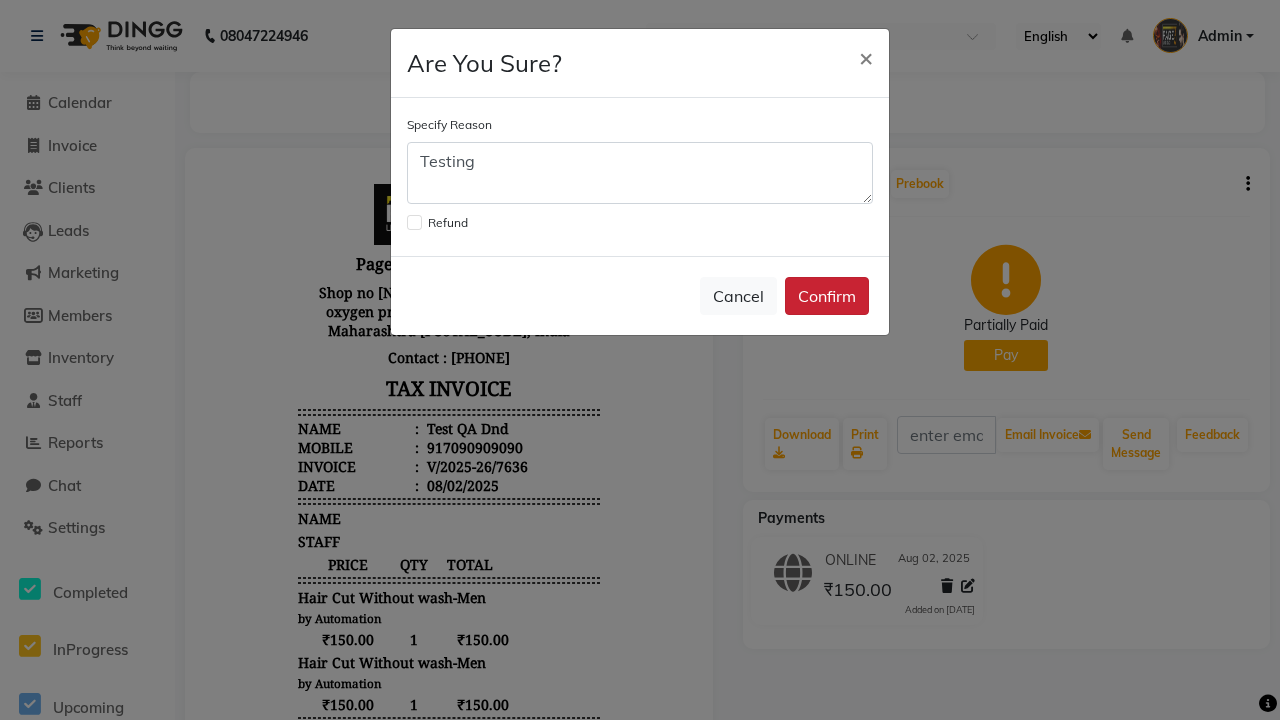 click on "Confirm" 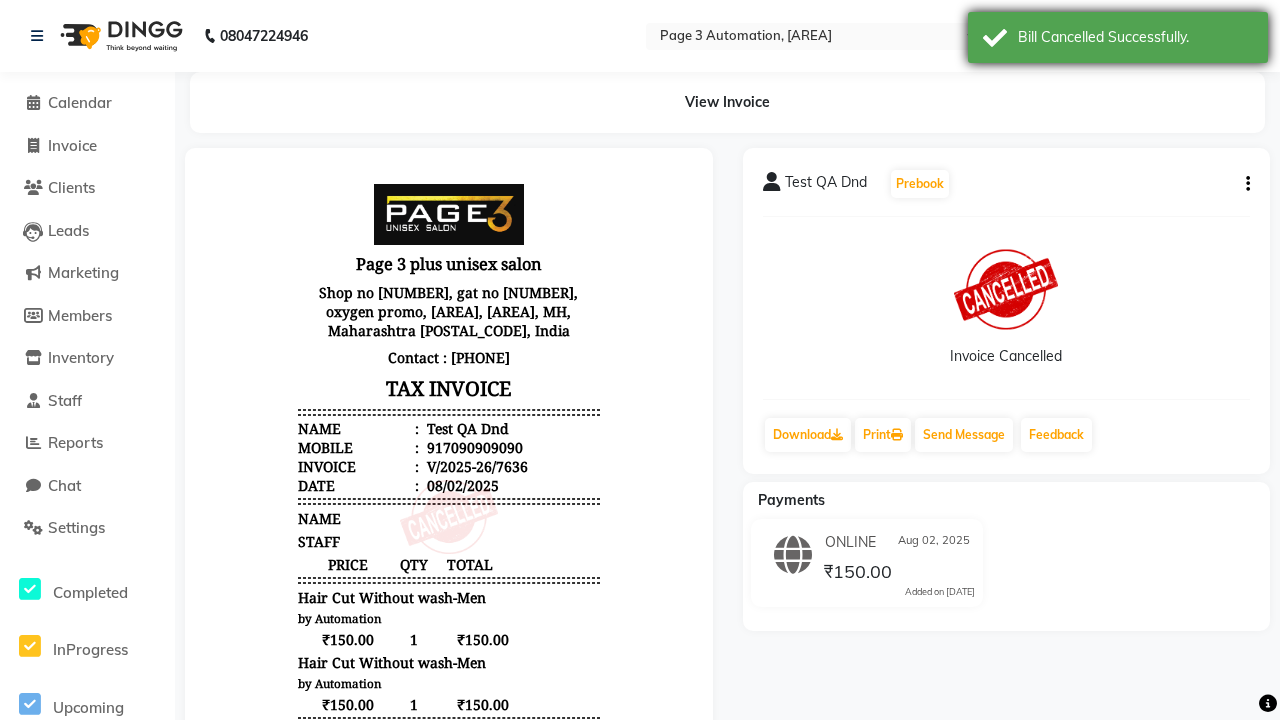 click on "Bill Cancelled Successfully." at bounding box center [1135, 37] 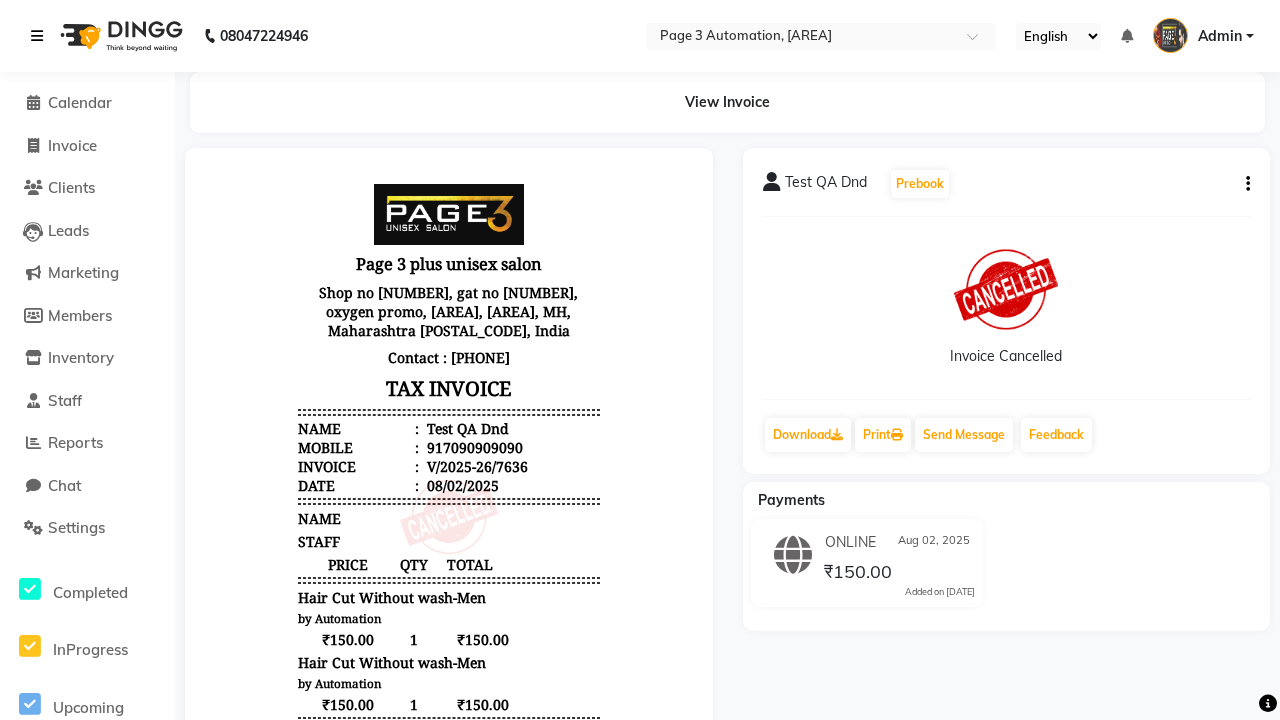 click at bounding box center [37, 36] 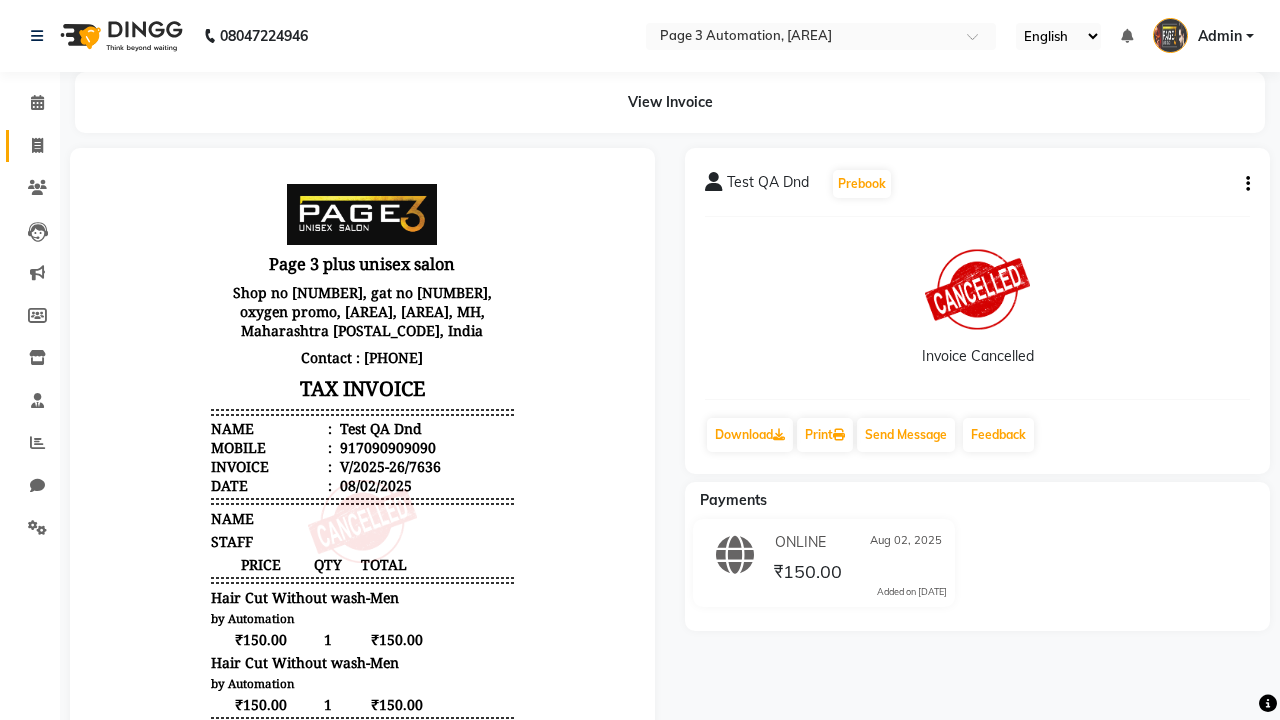 click 